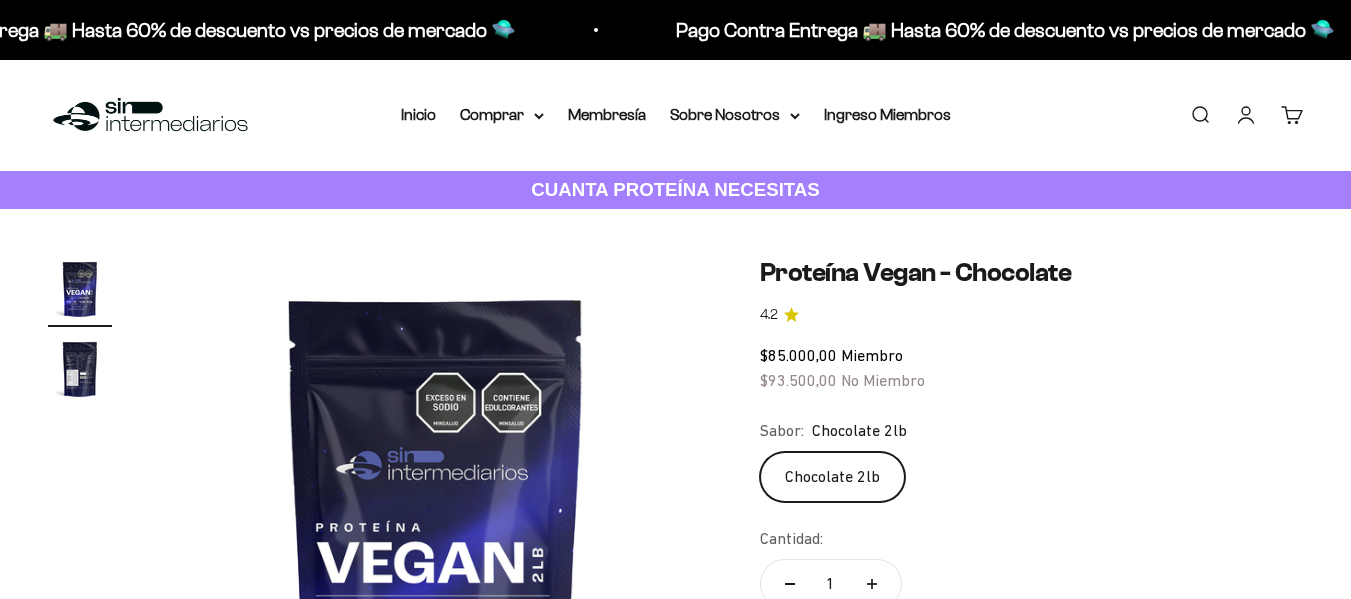 type on "Customer" 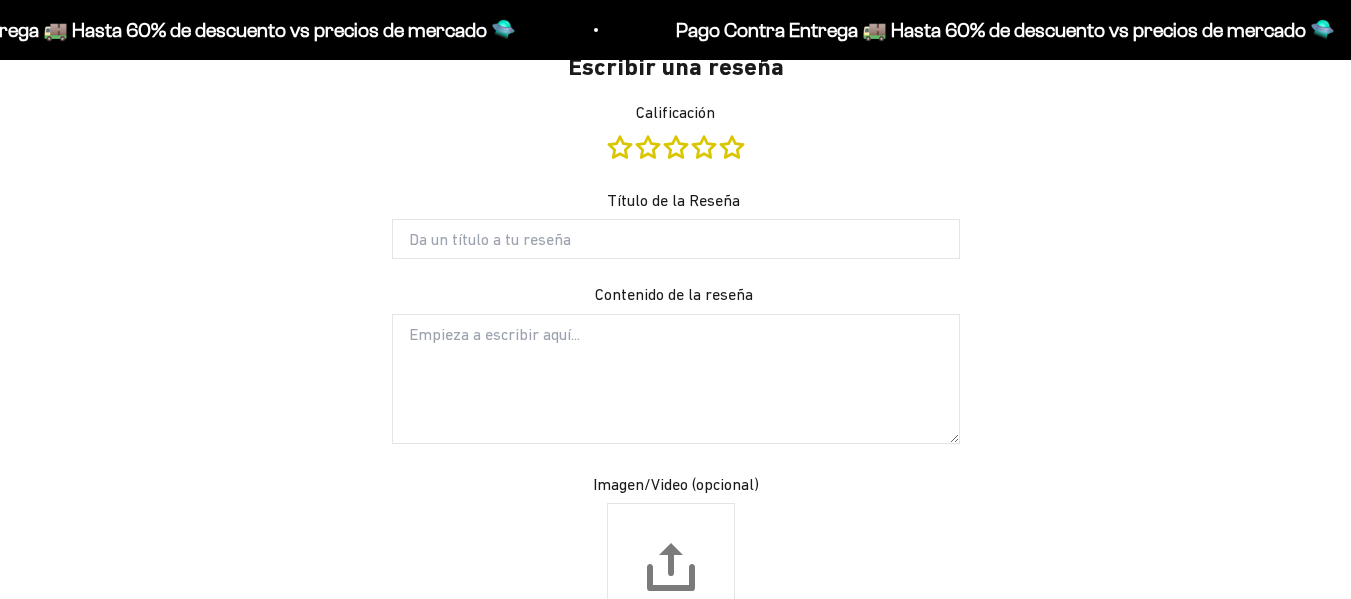 scroll, scrollTop: 1618, scrollLeft: 0, axis: vertical 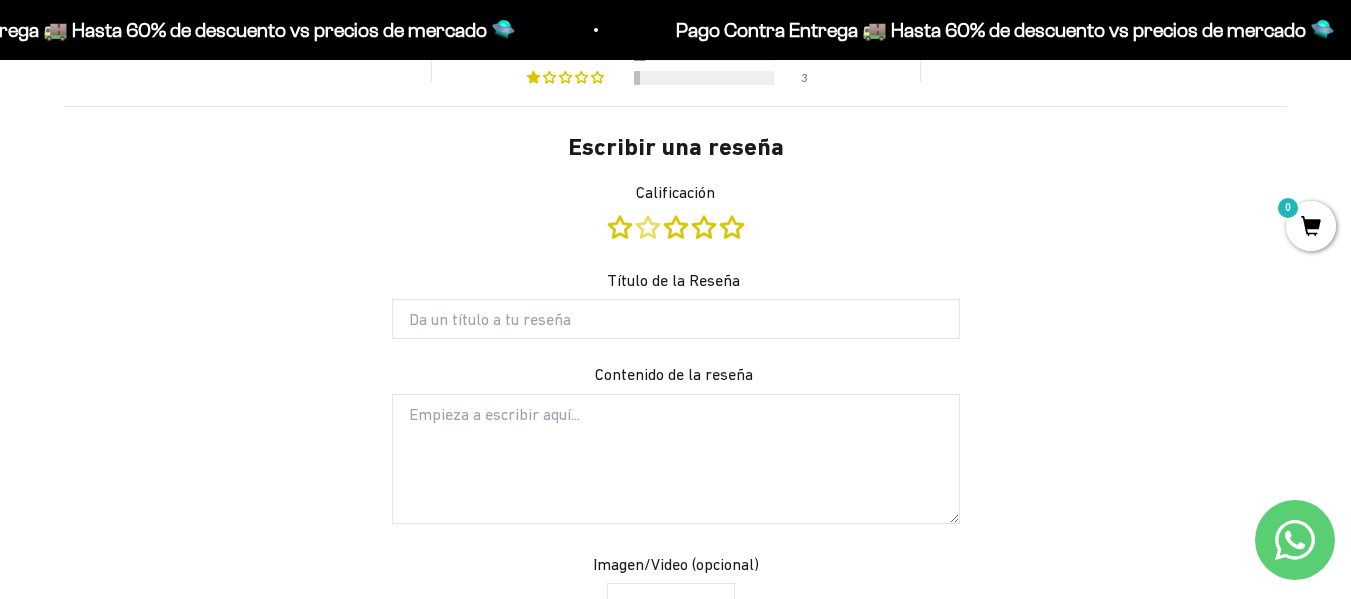 click at bounding box center [650, 227] 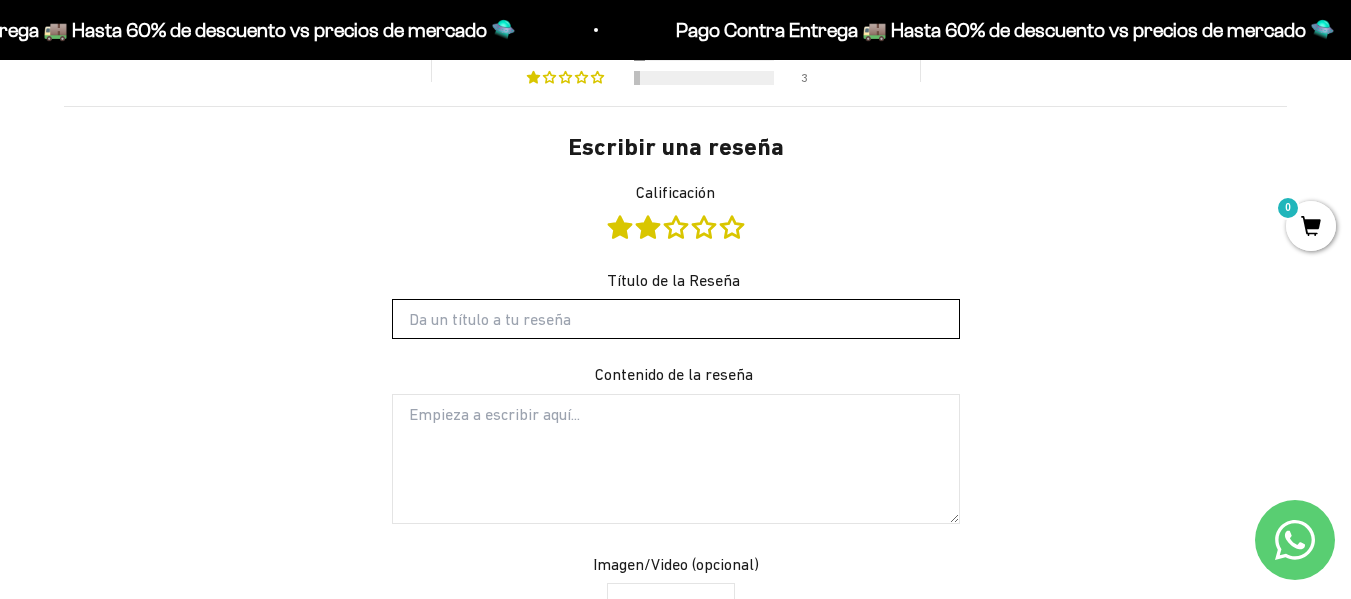click on "Título de la Reseña" at bounding box center (676, 319) 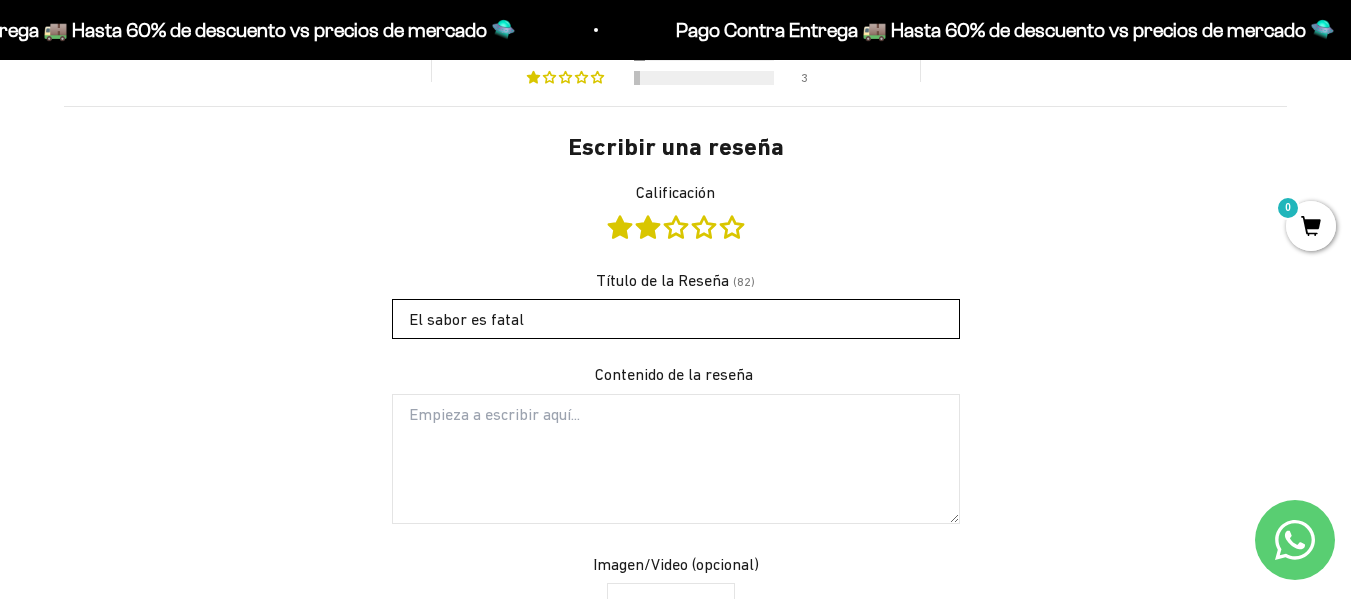 click on "El sabor es fatal" at bounding box center (676, 319) 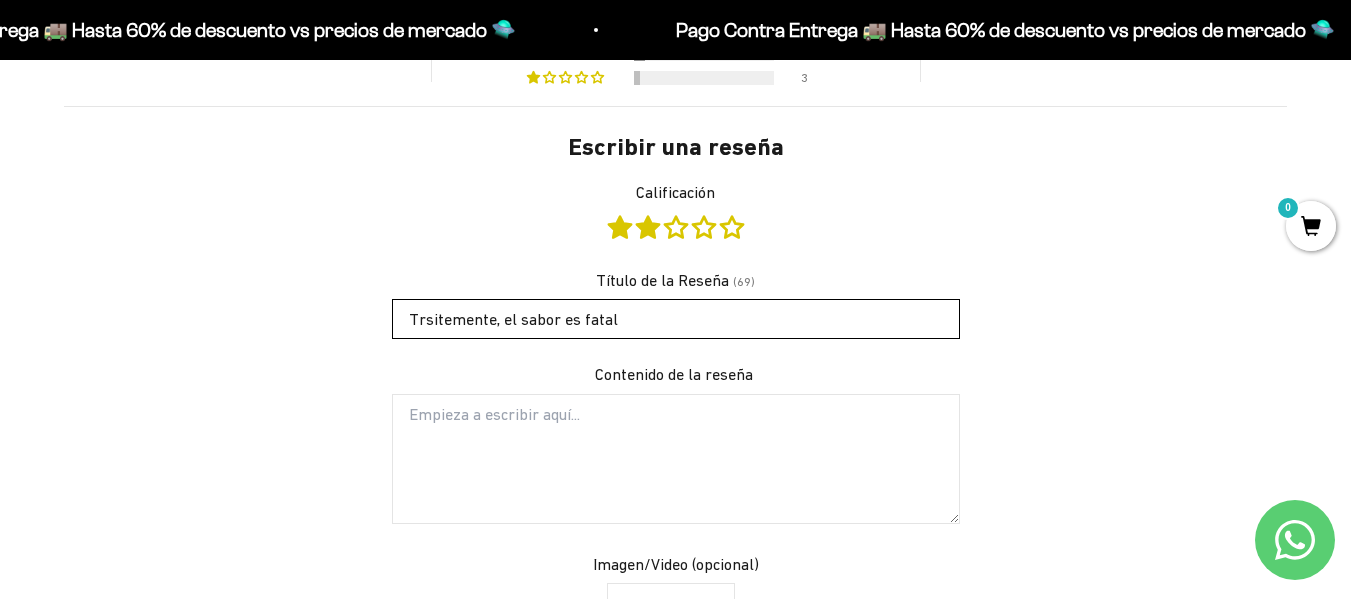 click on "Trsitemente, el sabor es fatal" at bounding box center [676, 319] 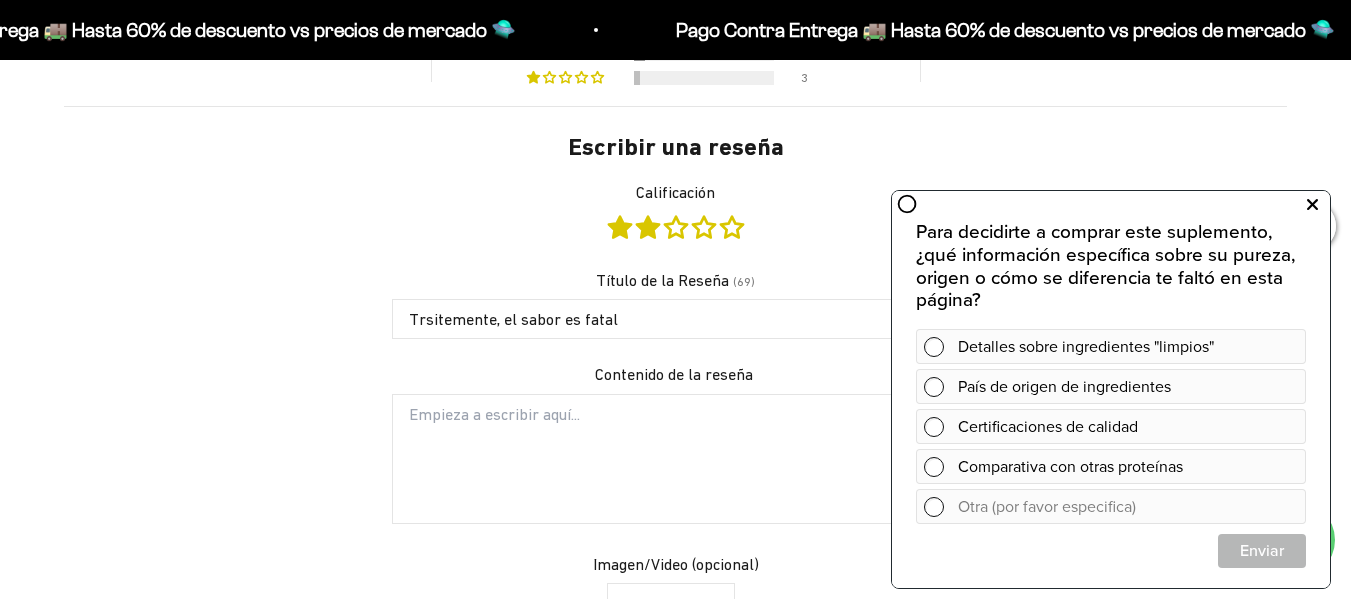 click at bounding box center [1312, 205] 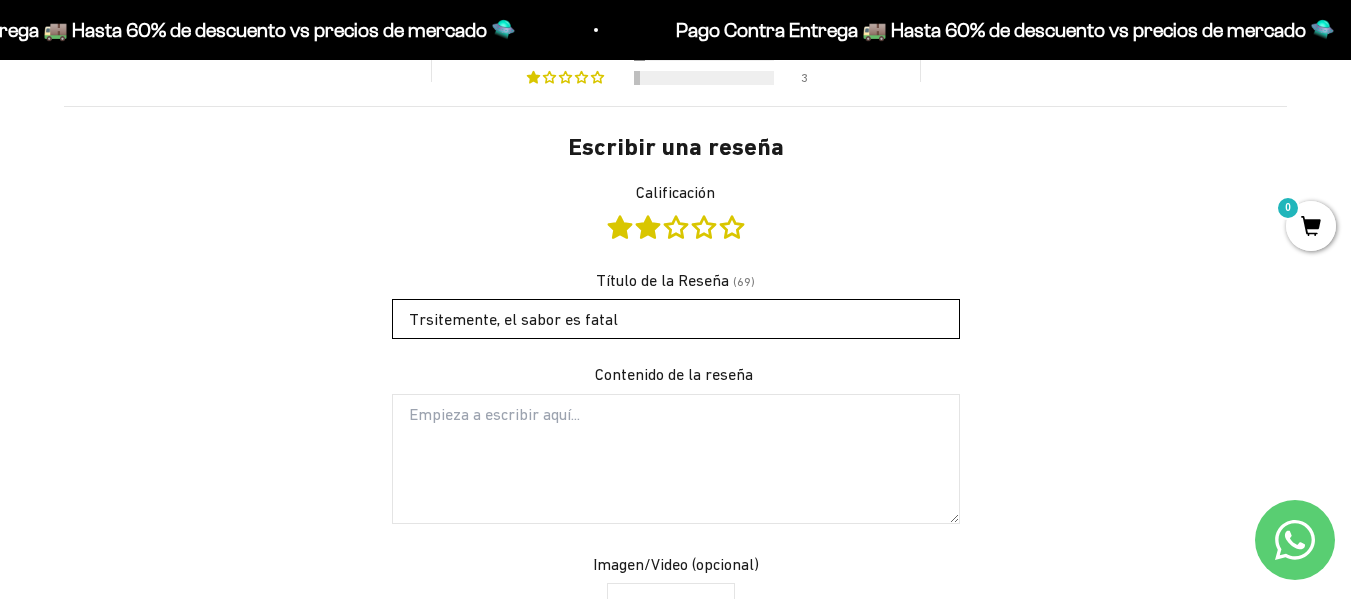 click on "Trsitemente, el sabor es fatal" at bounding box center [676, 319] 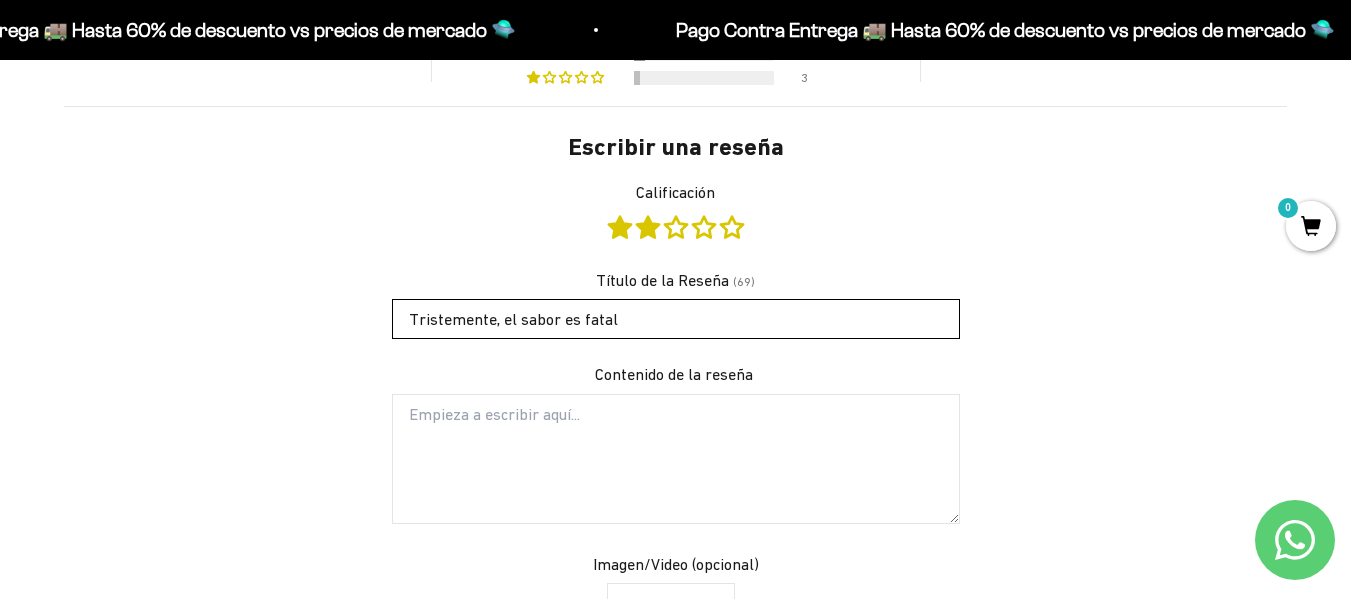 type on "Tristemente, el sabor es fatal" 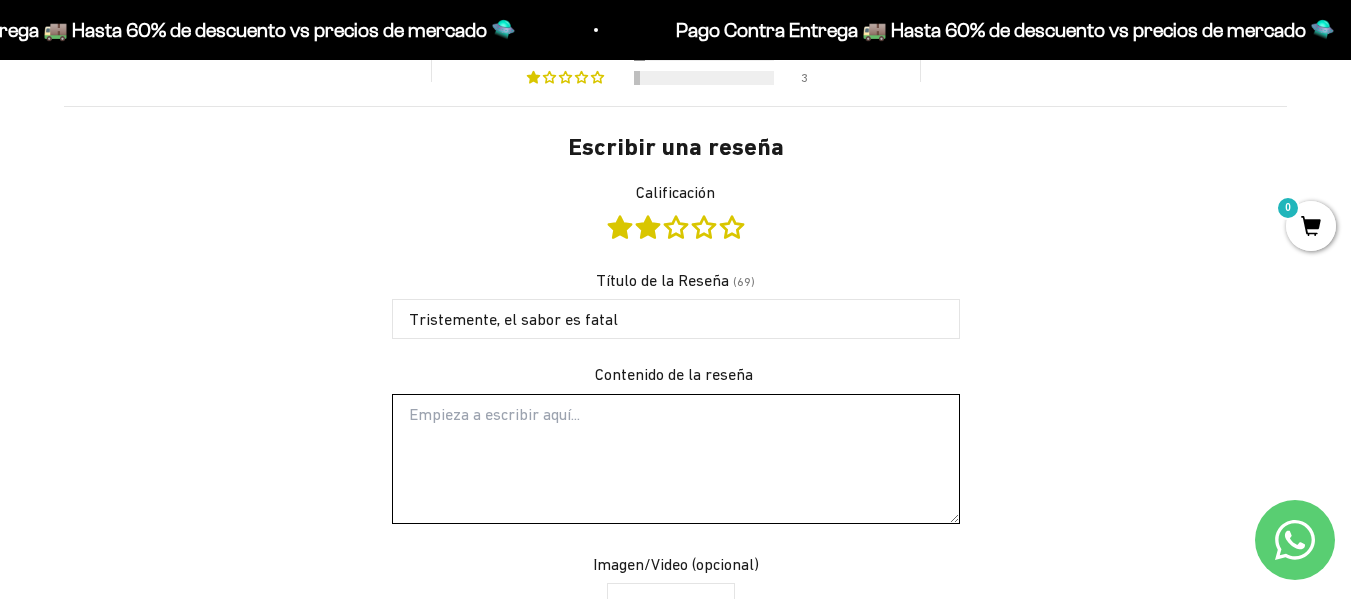 click on "Contenido de la reseña" at bounding box center (676, 459) 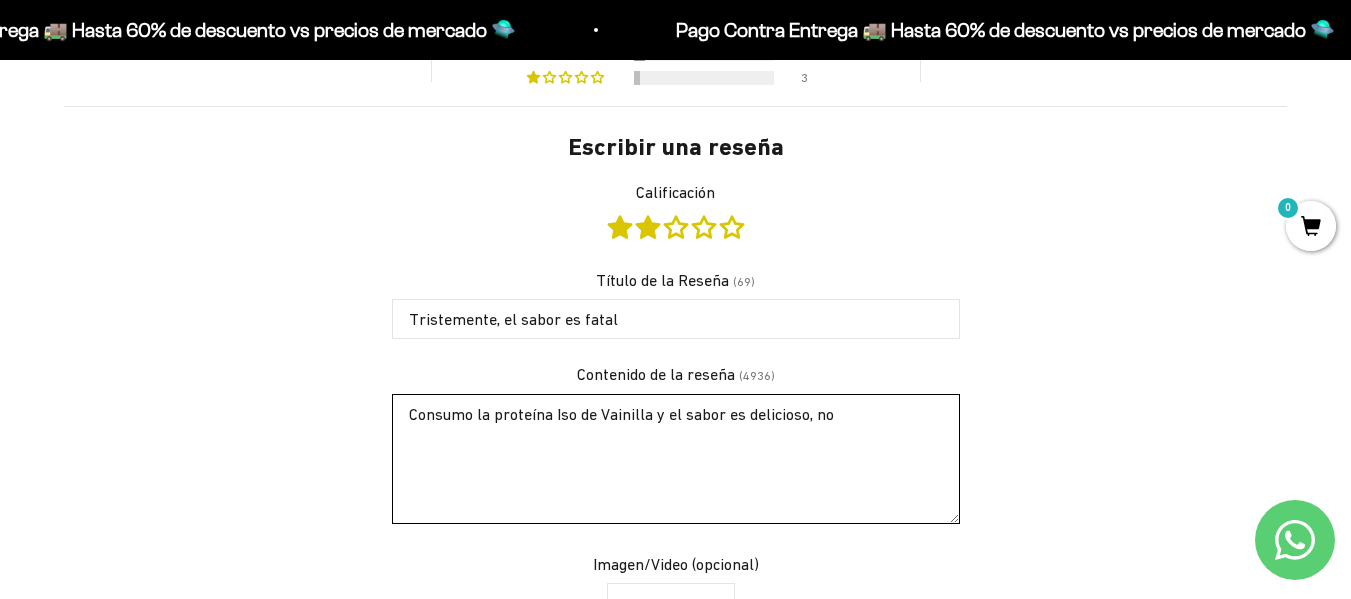 click on "Consumo la proteína Iso de Vainilla y el sabor es delicioso, no" at bounding box center (676, 459) 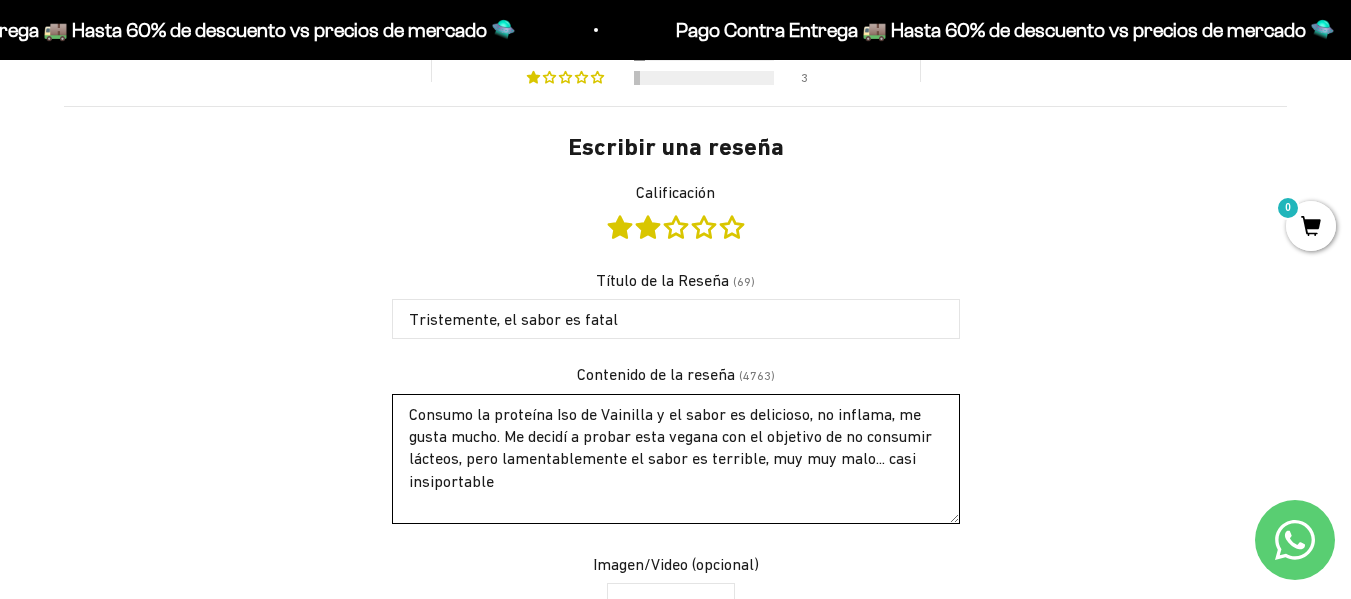 click on "Consumo la proteína Iso de Vainilla y el sabor es delicioso, no inflama, me gusta mucho. Me decidí a probar esta vegana con el objetivo de no consumir lácteos, pero lamentablemente el sabor es terrible, muy muy malo... casi insiportable" at bounding box center (676, 459) 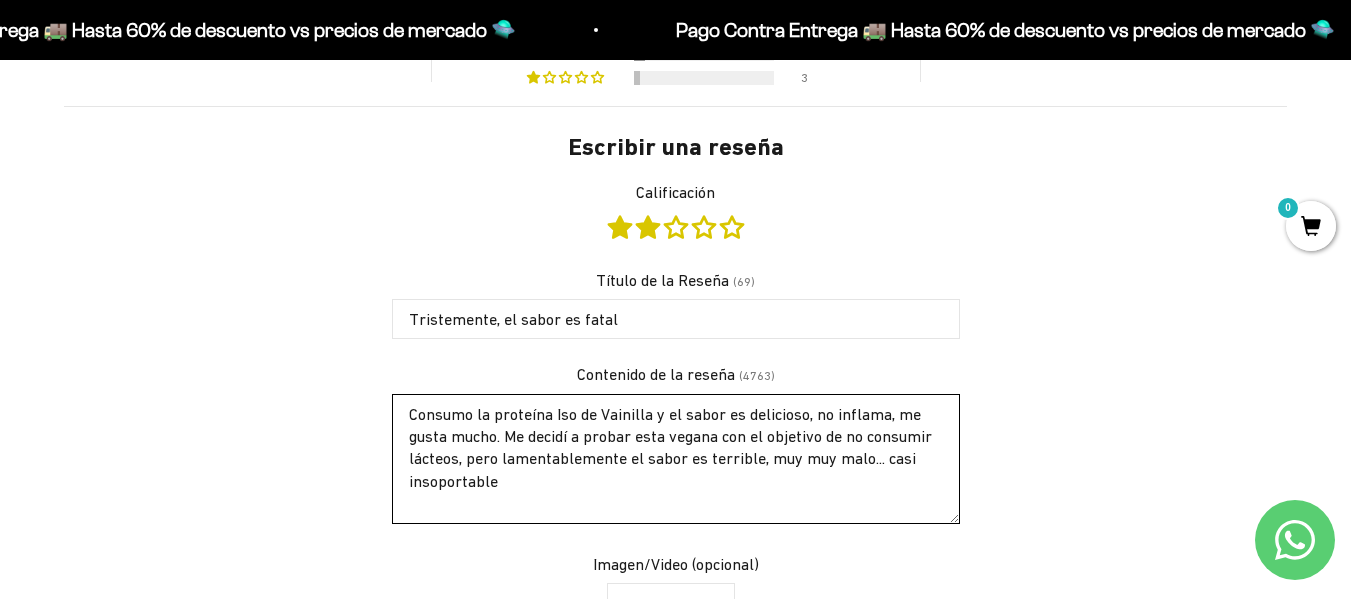 click on "Consumo la proteína Iso de Vainilla y el sabor es delicioso, no inflama, me gusta mucho. Me decidí a probar esta vegana con el objetivo de no consumir lácteos, pero lamentablemente el sabor es terrible, muy muy malo... casi insoportable" at bounding box center (676, 459) 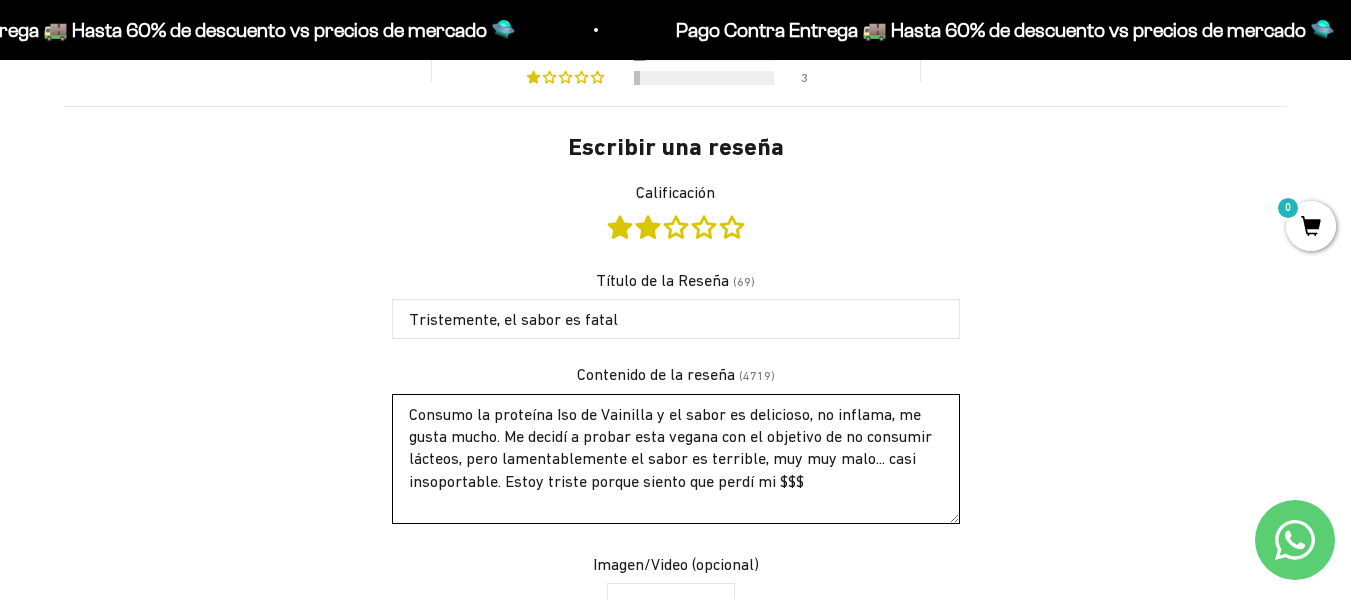 click on "Consumo la proteína Iso de Vainilla y el sabor es delicioso, no inflama, me gusta mucho. Me decidí a probar esta vegana con el objetivo de no consumir lácteos, pero lamentablemente el sabor es terrible, muy muy malo... casi insoportable. Estoy triste porque siento que perdí mi $$$" at bounding box center [676, 459] 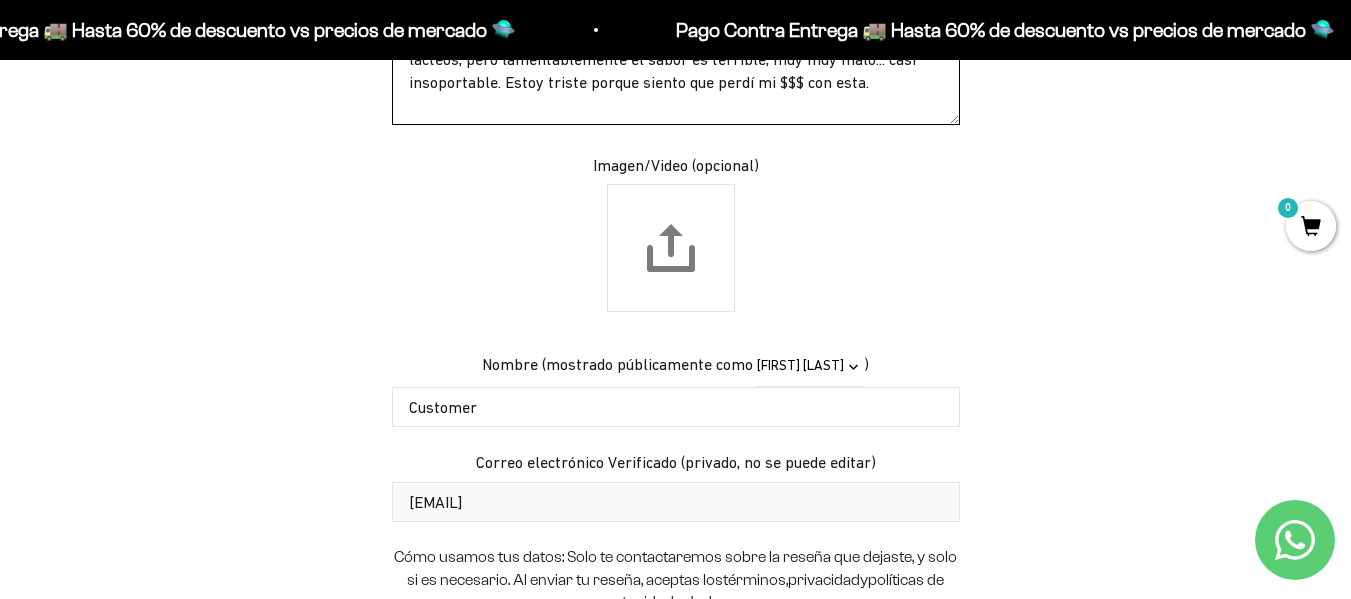 scroll, scrollTop: 1917, scrollLeft: 0, axis: vertical 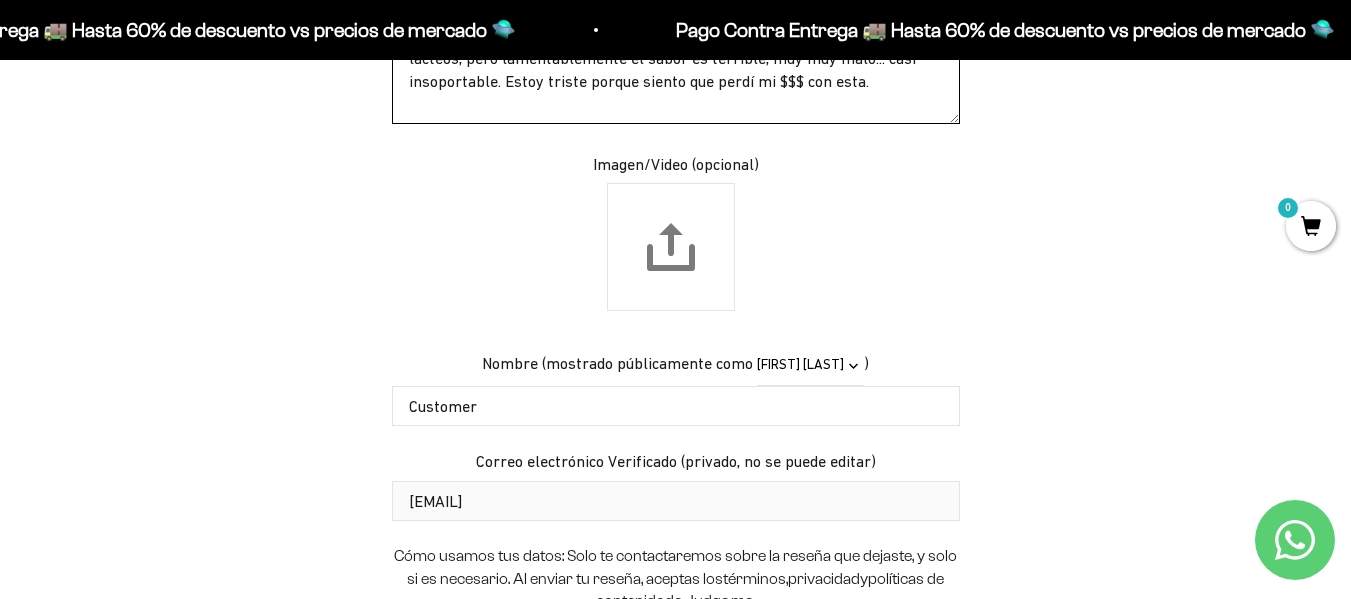 type on "Consumo la proteína Iso de Vainilla y el sabor es delicioso, no inflama, me gusta mucho. Me decidí a probar esta vegana con el objetivo de no consumir lácteos, pero lamentablemente el sabor es terrible, muy muy malo... casi insoportable. Estoy triste porque siento que perdí mi $$$ con esta." 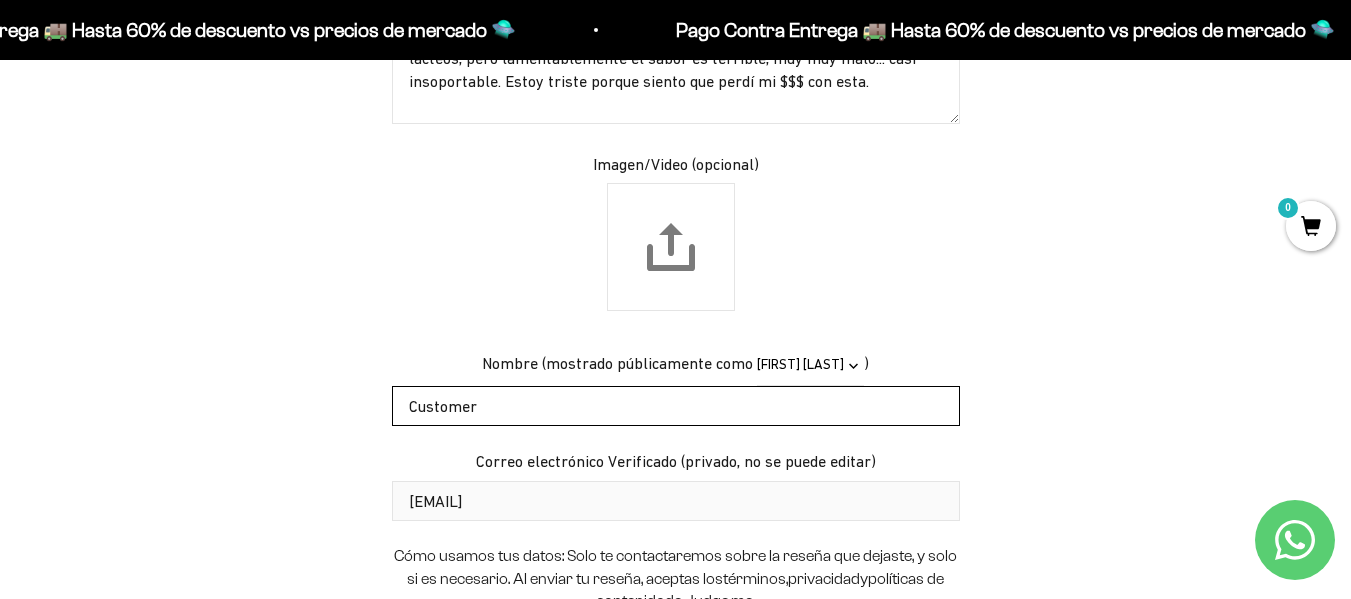 click on "Customer" at bounding box center [676, 406] 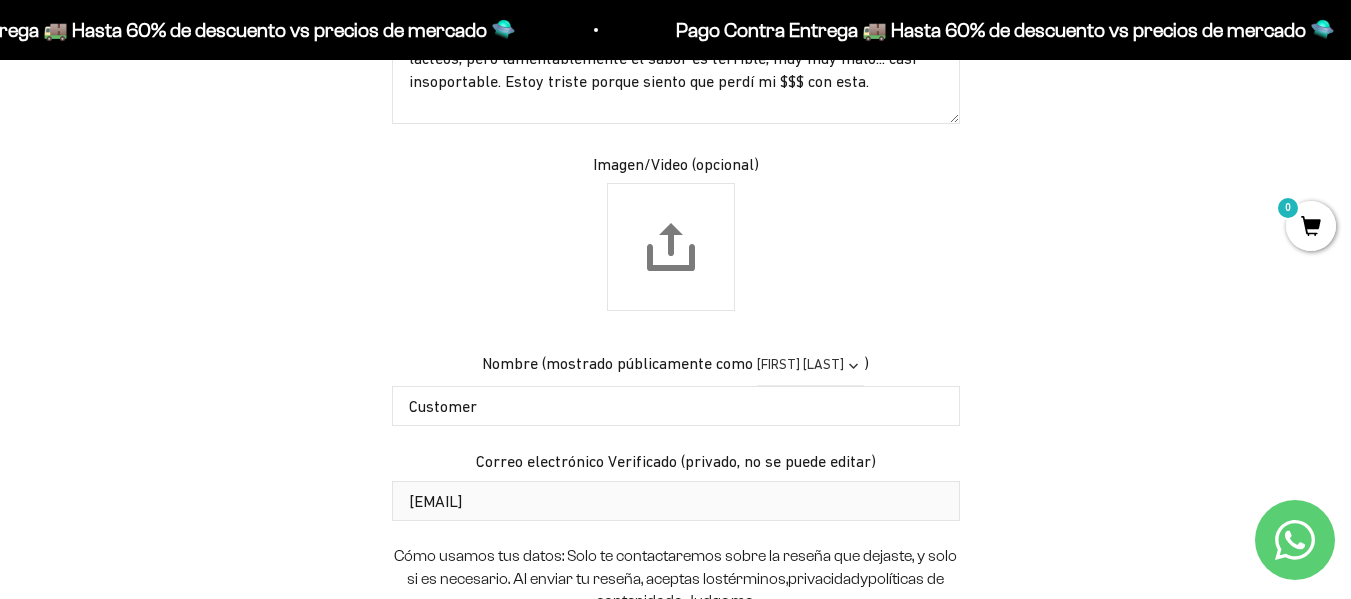 click on "John Smith
John S.
John
J.S.
Anónimo" at bounding box center (810, 365) 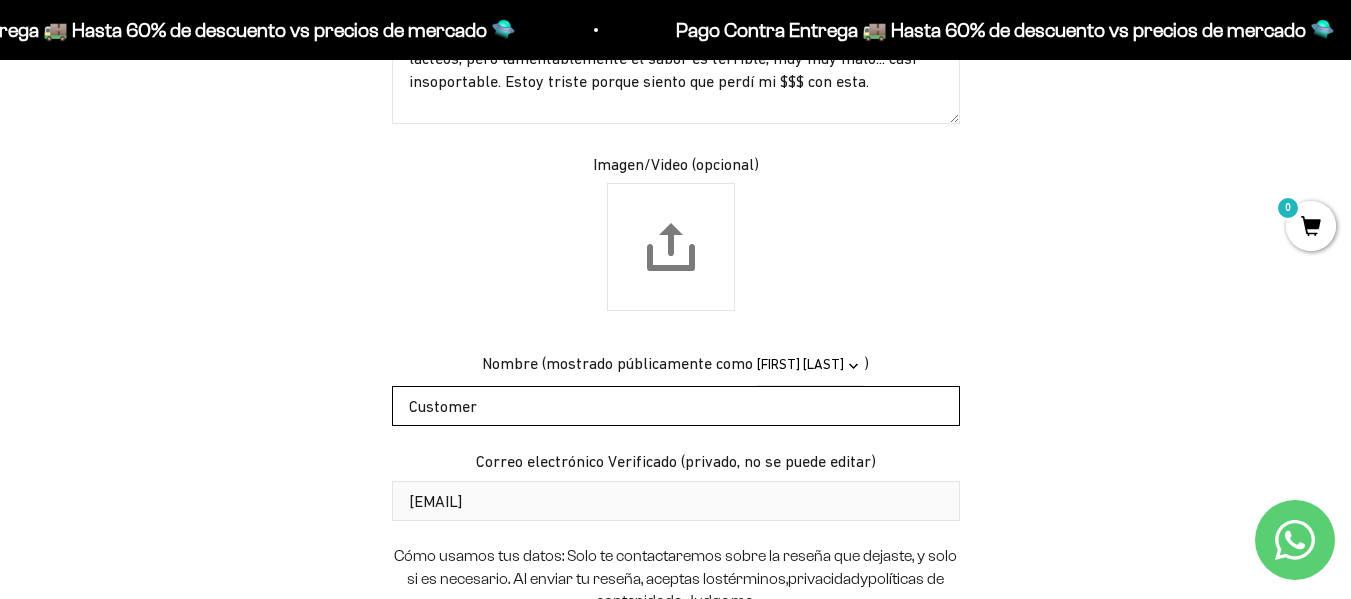 click on "Customer" at bounding box center (676, 406) 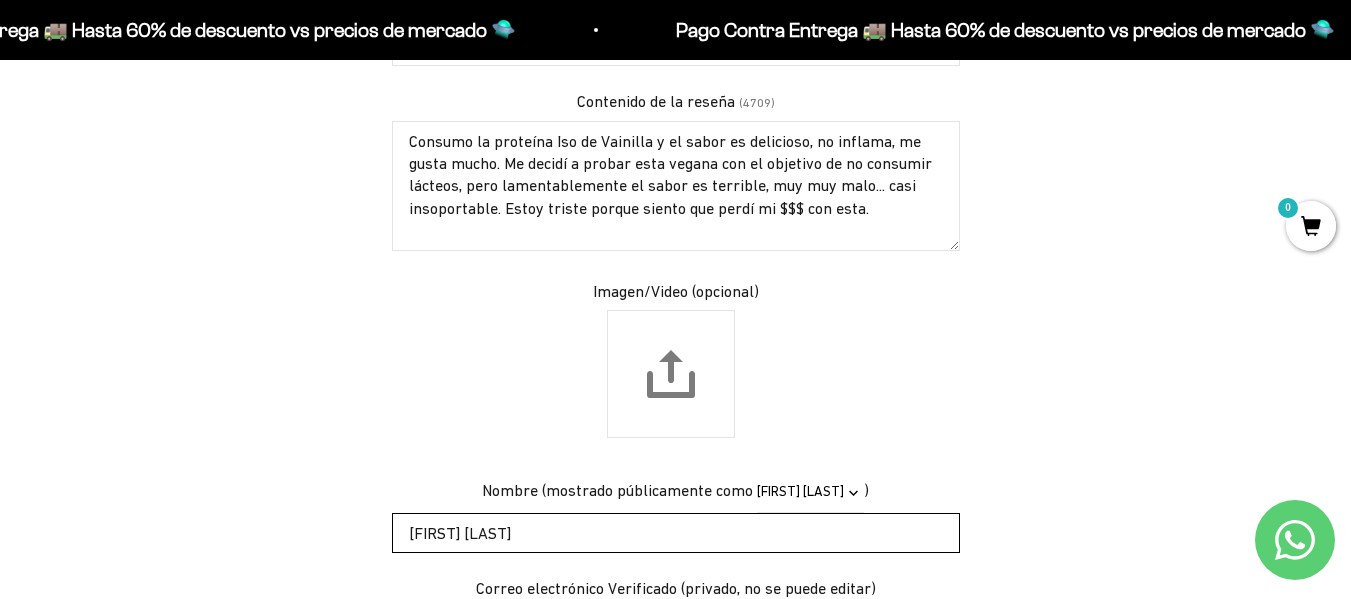 scroll, scrollTop: 1717, scrollLeft: 0, axis: vertical 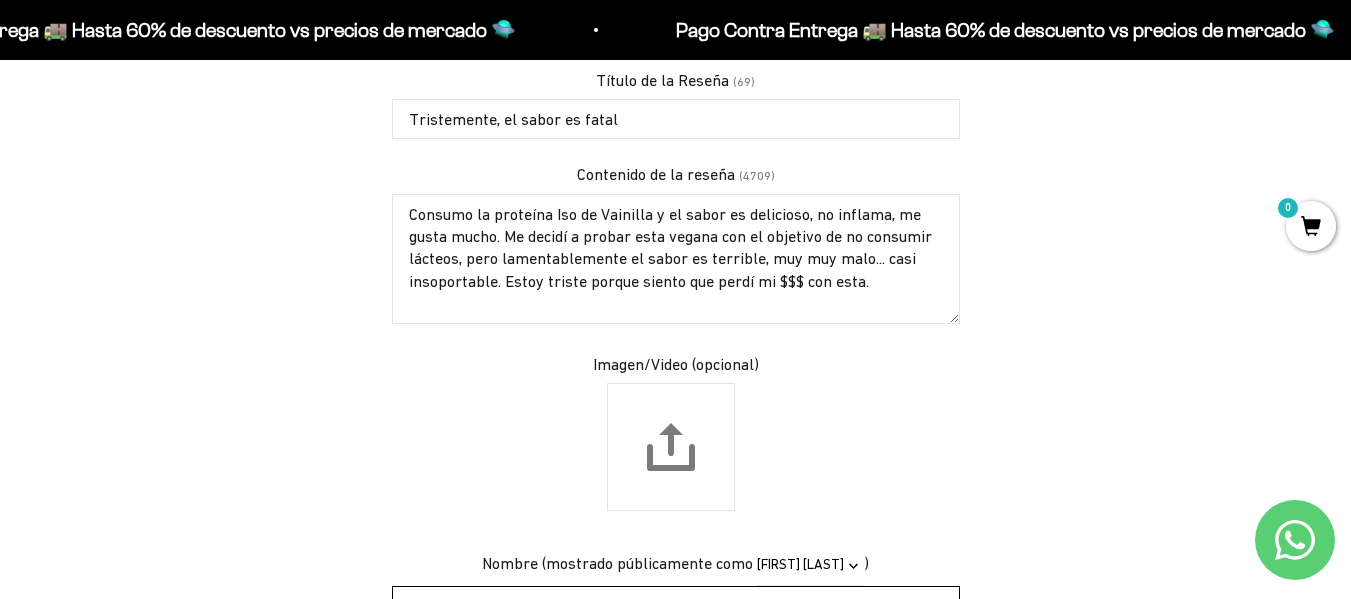 type on "[FIRST] [LAST]" 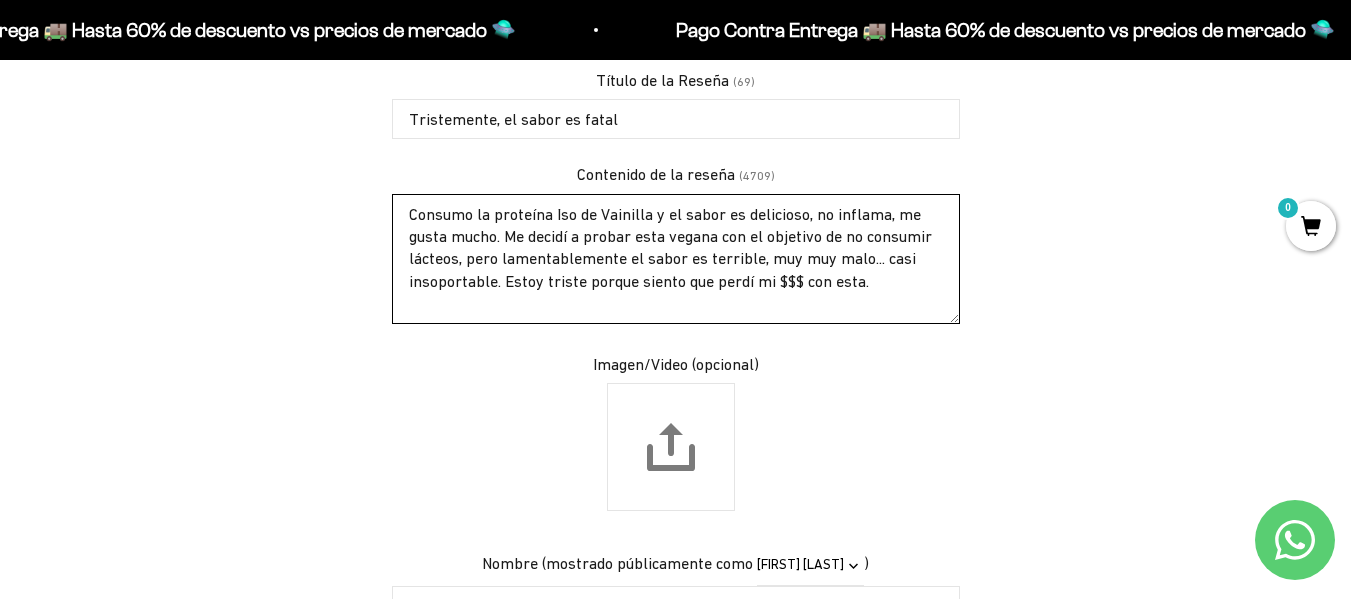 click on "Consumo la proteína Iso de Vainilla y el sabor es delicioso, no inflama, me gusta mucho. Me decidí a probar esta vegana con el objetivo de no consumir lácteos, pero lamentablemente el sabor es terrible, muy muy malo... casi insoportable. Estoy triste porque siento que perdí mi $$$ con esta." at bounding box center (676, 259) 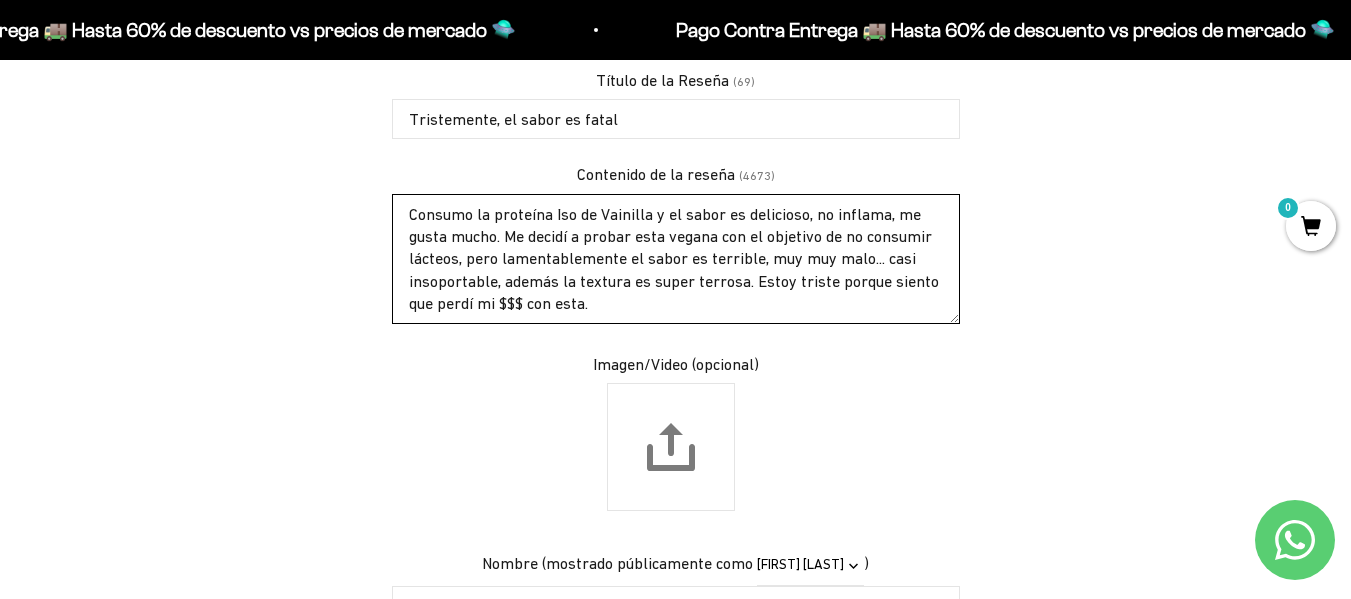click on "Consumo la proteína Iso de Vainilla y el sabor es delicioso, no inflama, me gusta mucho. Me decidí a probar esta vegana con el objetivo de no consumir lácteos, pero lamentablemente el sabor es terrible, muy muy malo... casi insoportable, además la textura es super terrosa. Estoy triste porque siento que perdí mi $$$ con esta." at bounding box center (676, 259) 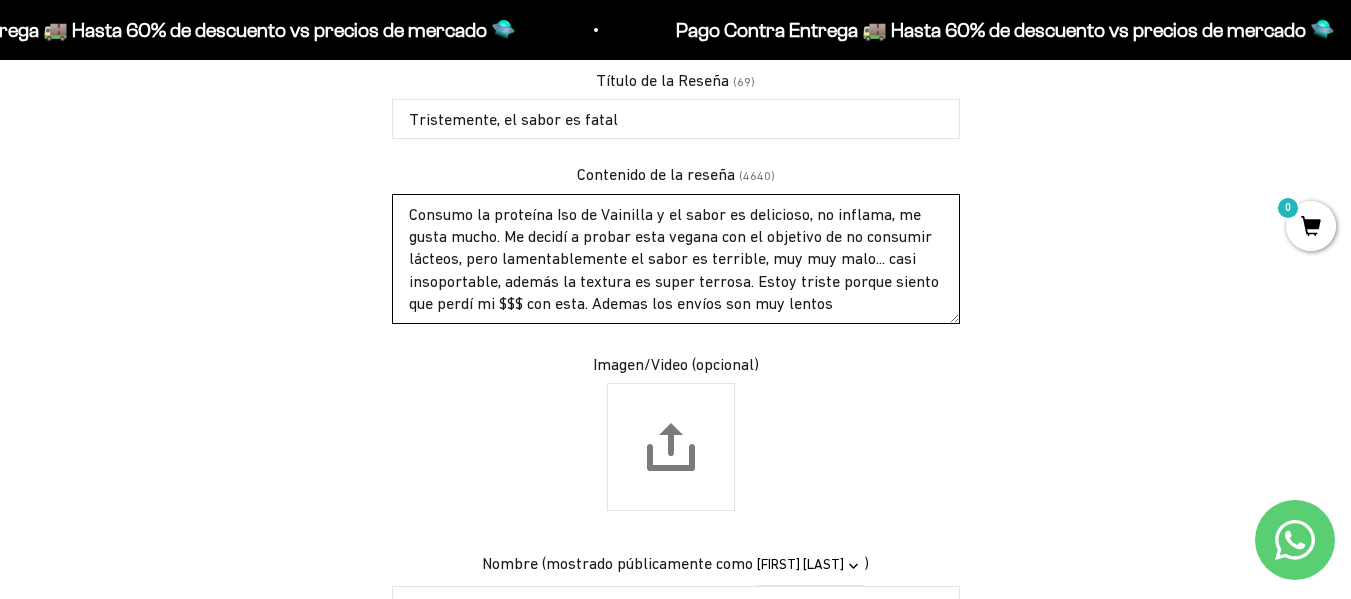 drag, startPoint x: 599, startPoint y: 305, endPoint x: 862, endPoint y: 307, distance: 263.0076 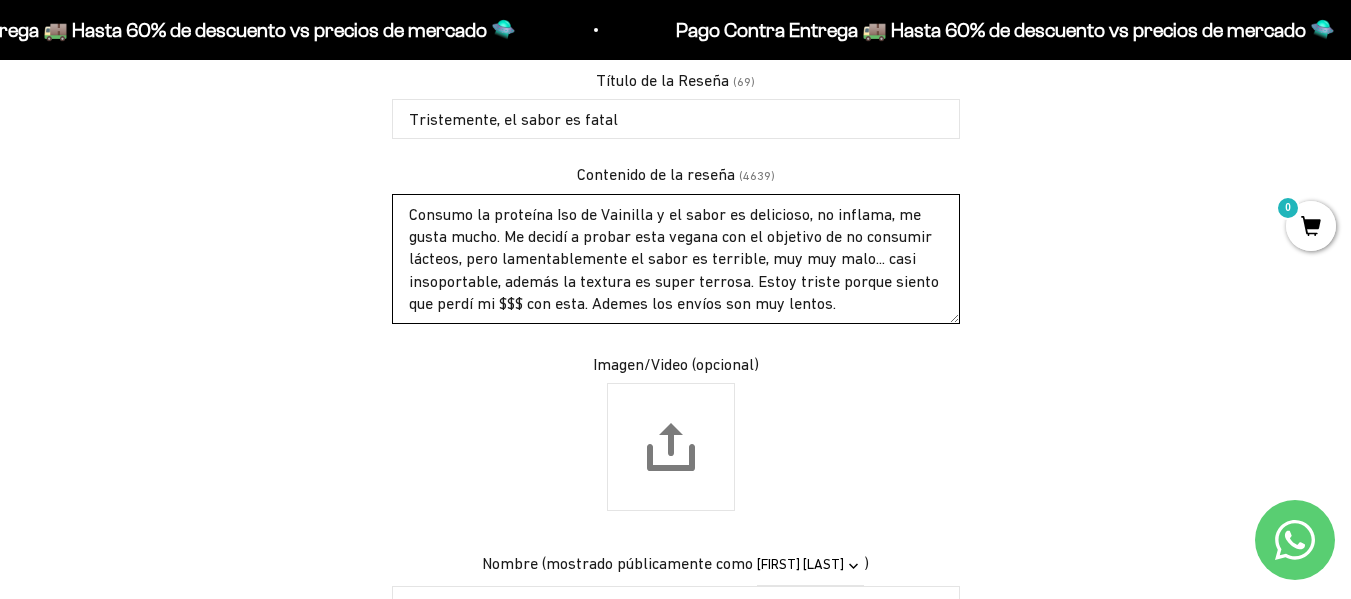 click on "Consumo la proteína Iso de Vainilla y el sabor es delicioso, no inflama, me gusta mucho. Me decidí a probar esta vegana con el objetivo de no consumir lácteos, pero lamentablemente el sabor es terrible, muy muy malo... casi insoportable, además la textura es super terrosa. Estoy triste porque siento que perdí mi $$$ con esta. Ademes los envíos son muy lentos." at bounding box center (676, 259) 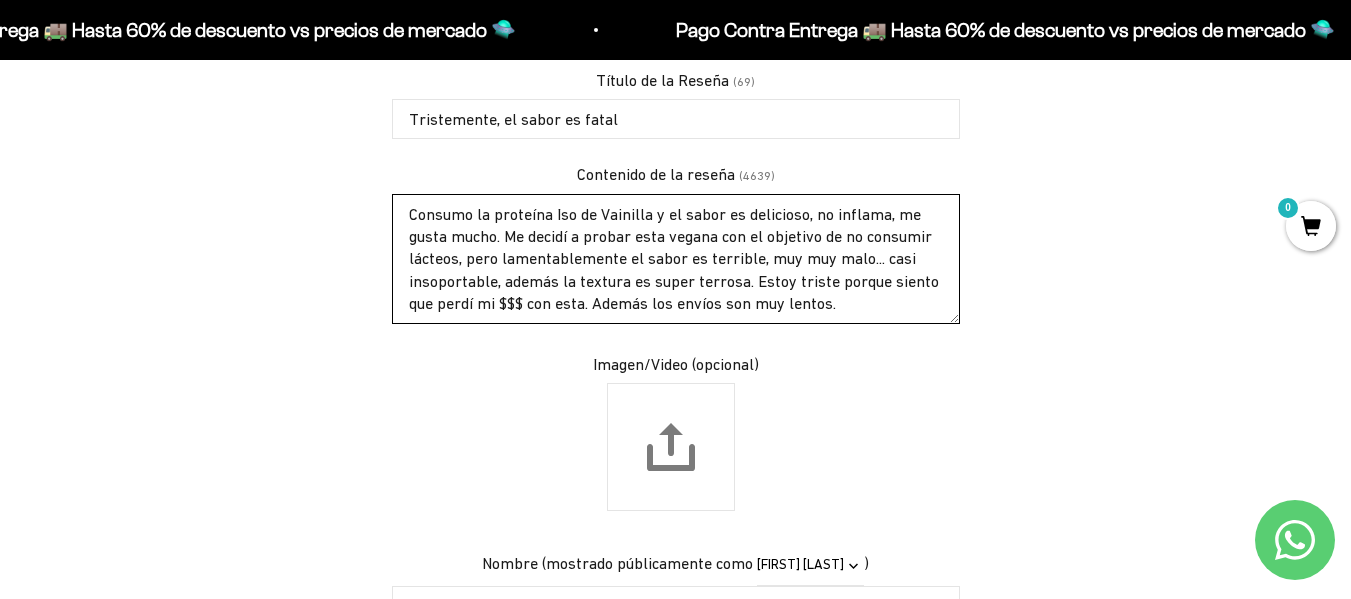 click on "Consumo la proteína Iso de Vainilla y el sabor es delicioso, no inflama, me gusta mucho. Me decidí a probar esta vegana con el objetivo de no consumir lácteos, pero lamentablemente el sabor es terrible, muy muy malo... casi insoportable, además la textura es super terrosa. Estoy triste porque siento que perdí mi $$$ con esta. Además los envíos son muy lentos." at bounding box center (676, 259) 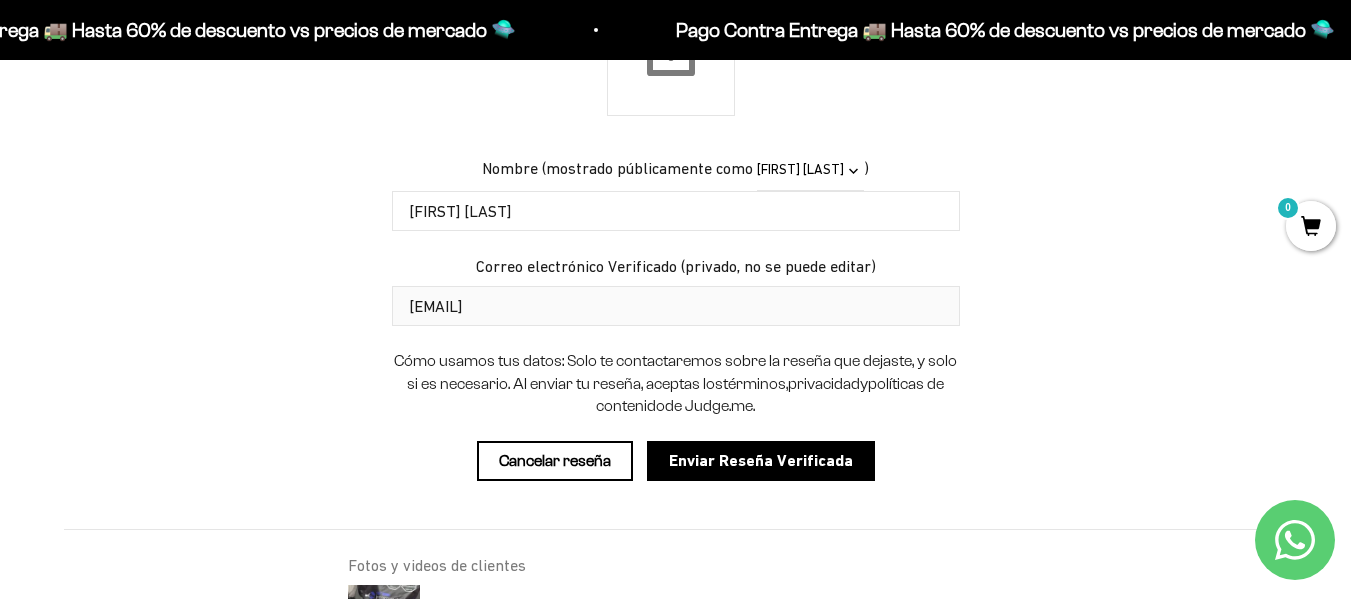 scroll, scrollTop: 2117, scrollLeft: 0, axis: vertical 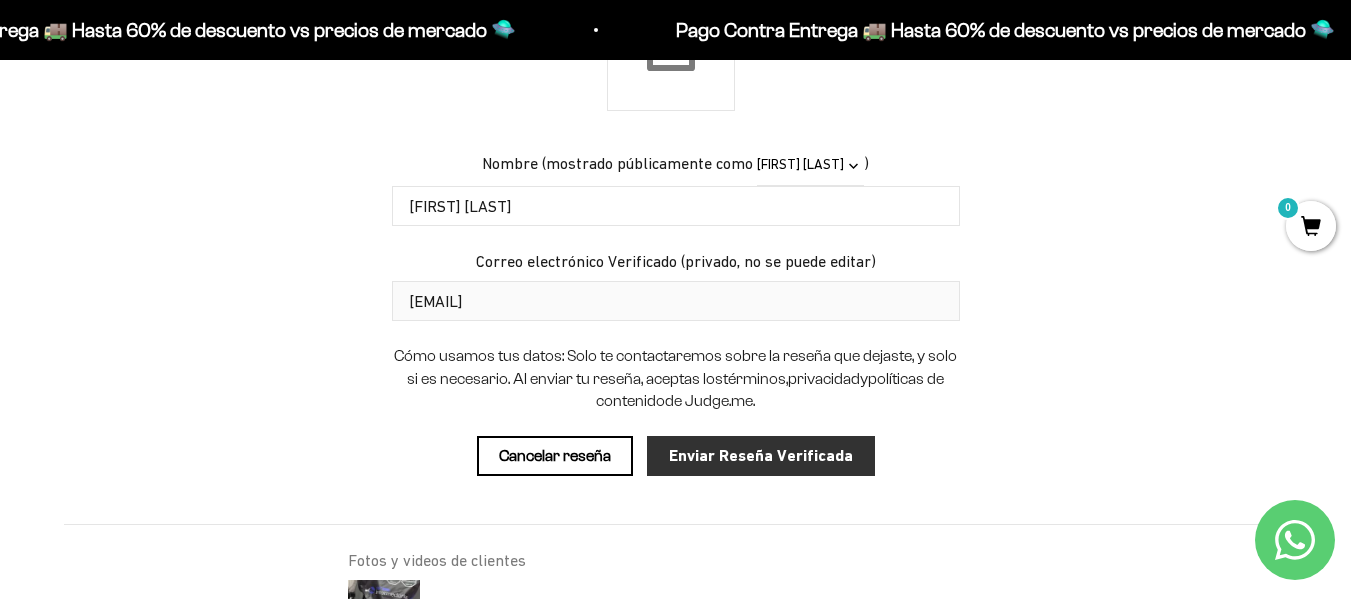 type on "Consumo la proteína Iso de Vainilla y el sabor es delicioso, no inflama, me gusta mucho. Me decidí a probar esta vegana con el objetivo de no consumir lácteos, pero lamentablemente el sabor es terrible, muy muy malo... casi insoportable, además la textura es super terrosa. Estoy triste porque siento que perdí mi $$$ con esta. Además los envíos son muy lentos." 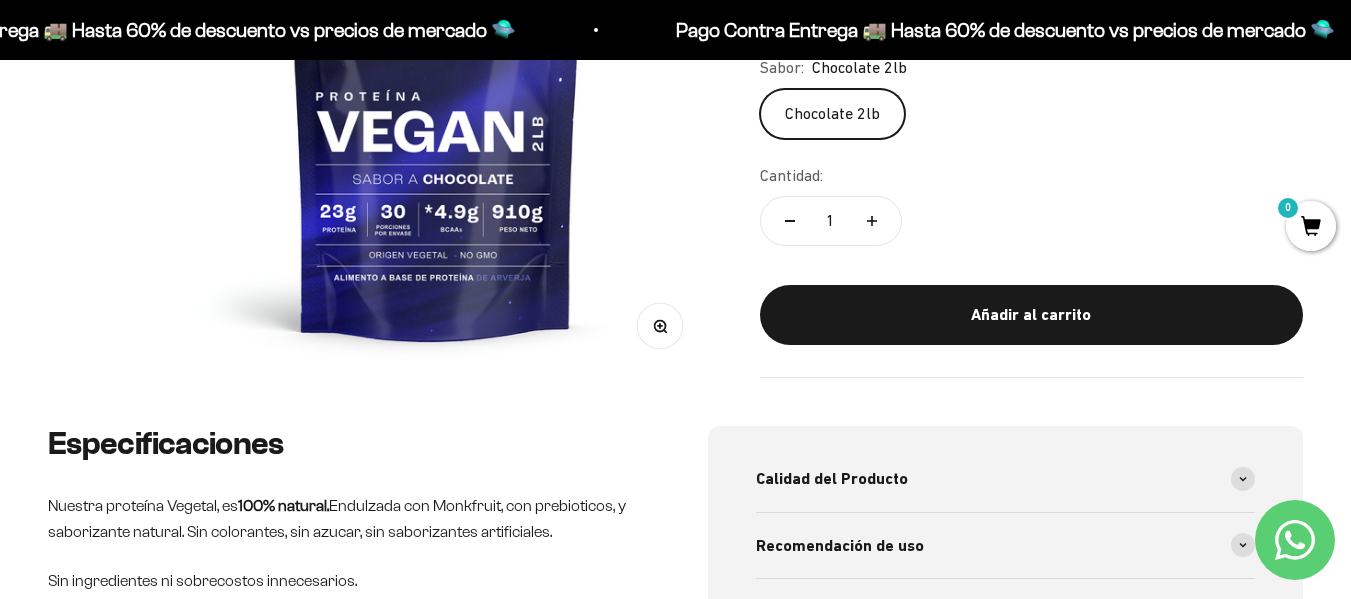 scroll, scrollTop: 430, scrollLeft: 0, axis: vertical 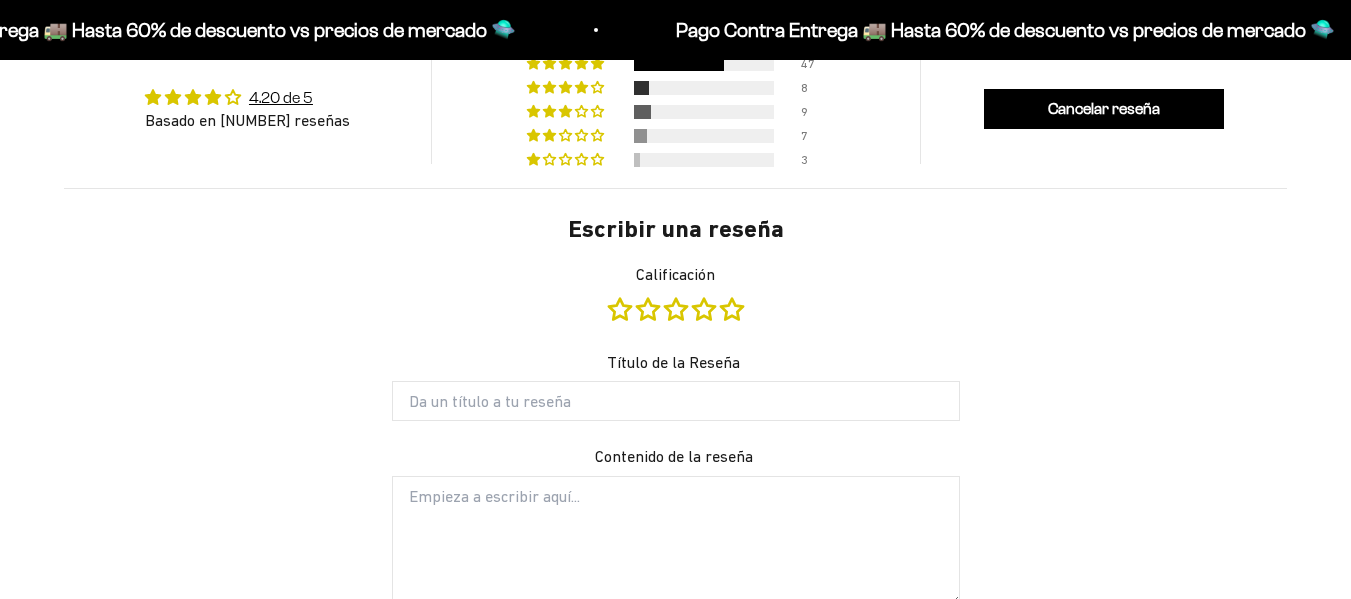 type on "Customer" 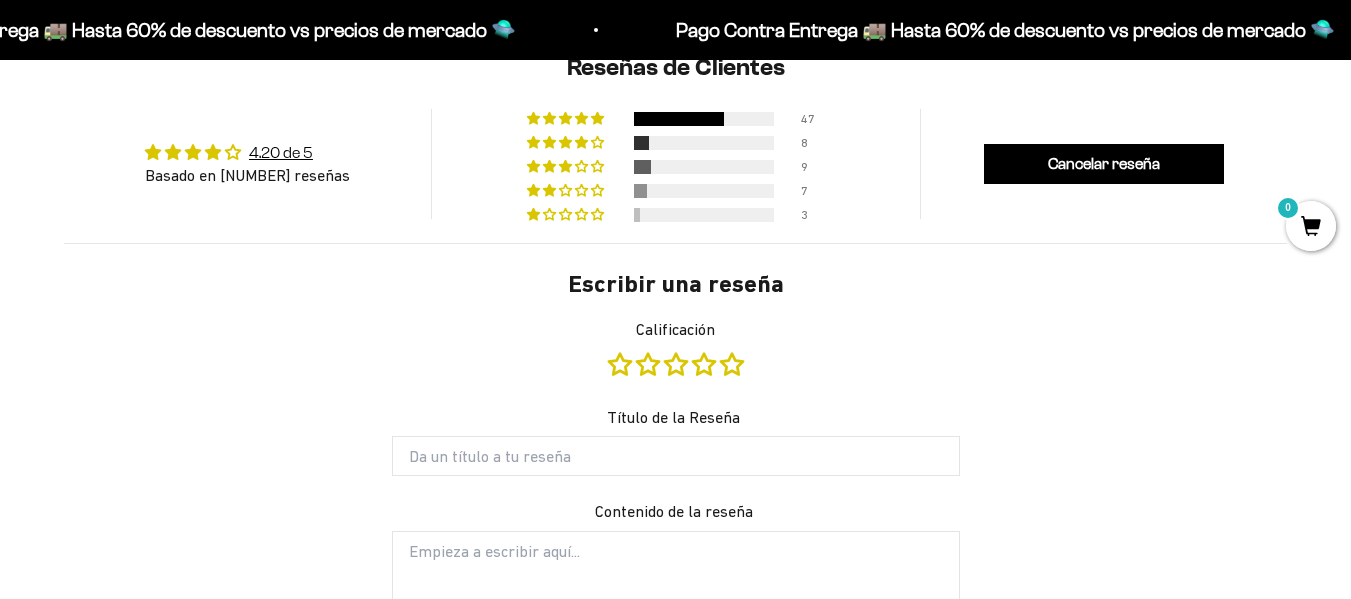 scroll, scrollTop: 1623, scrollLeft: 0, axis: vertical 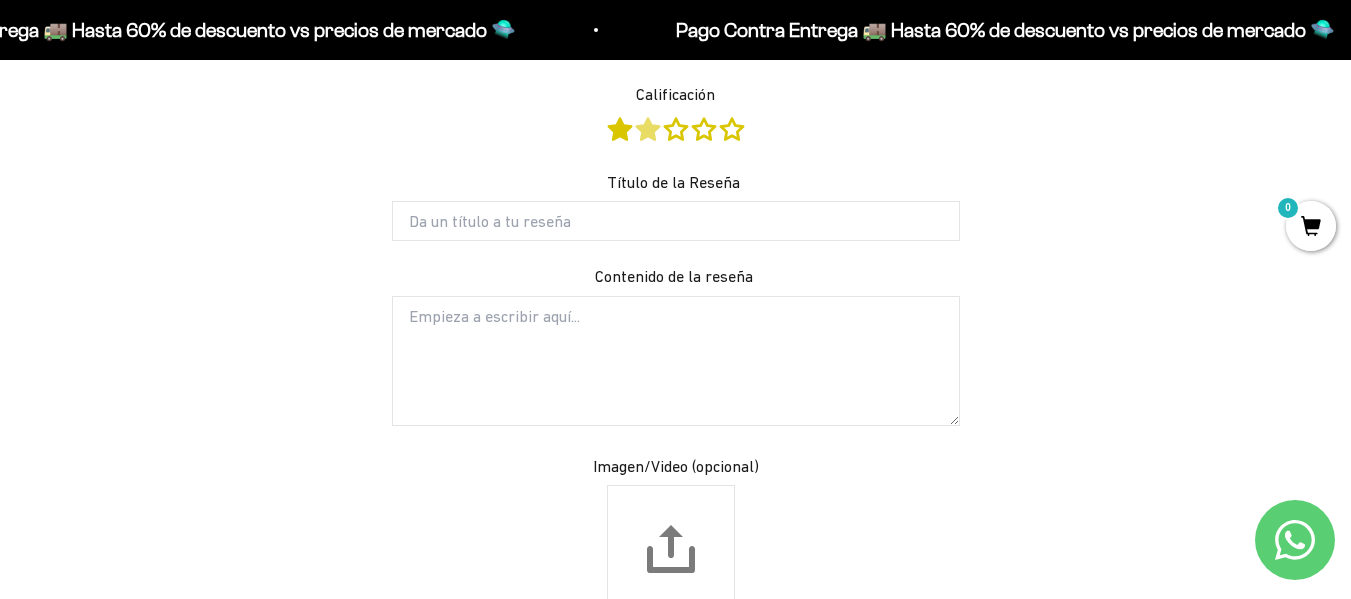 click at bounding box center (650, 129) 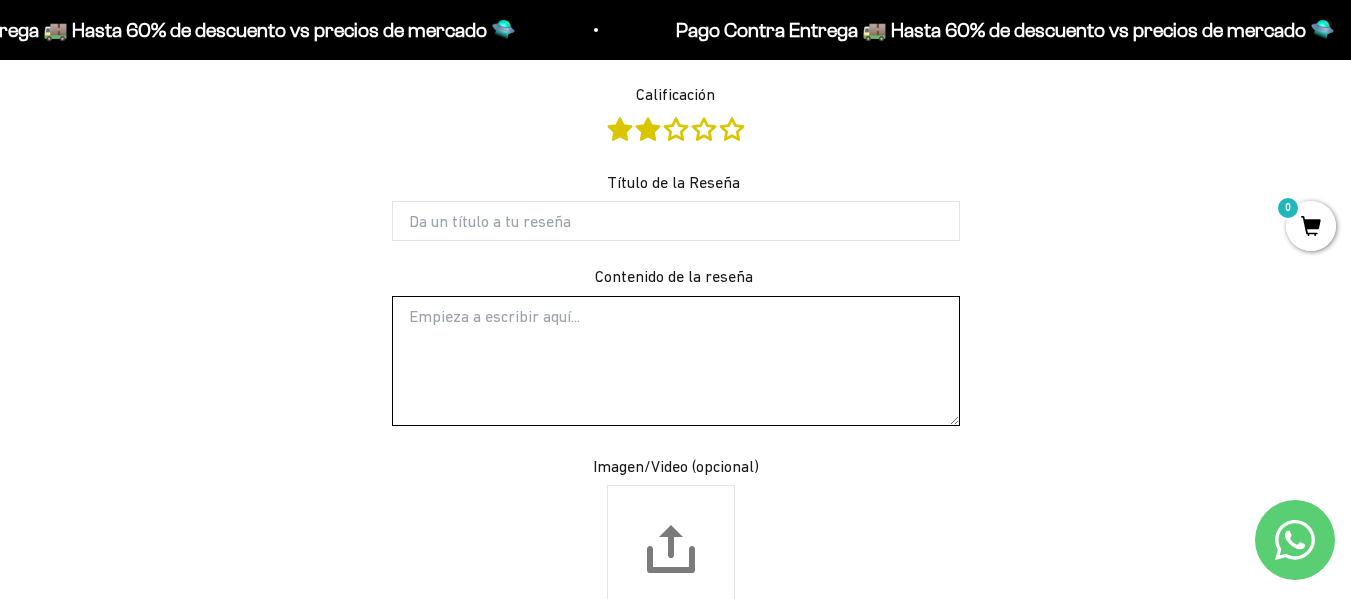 click on "Contenido de la reseña" at bounding box center [676, 361] 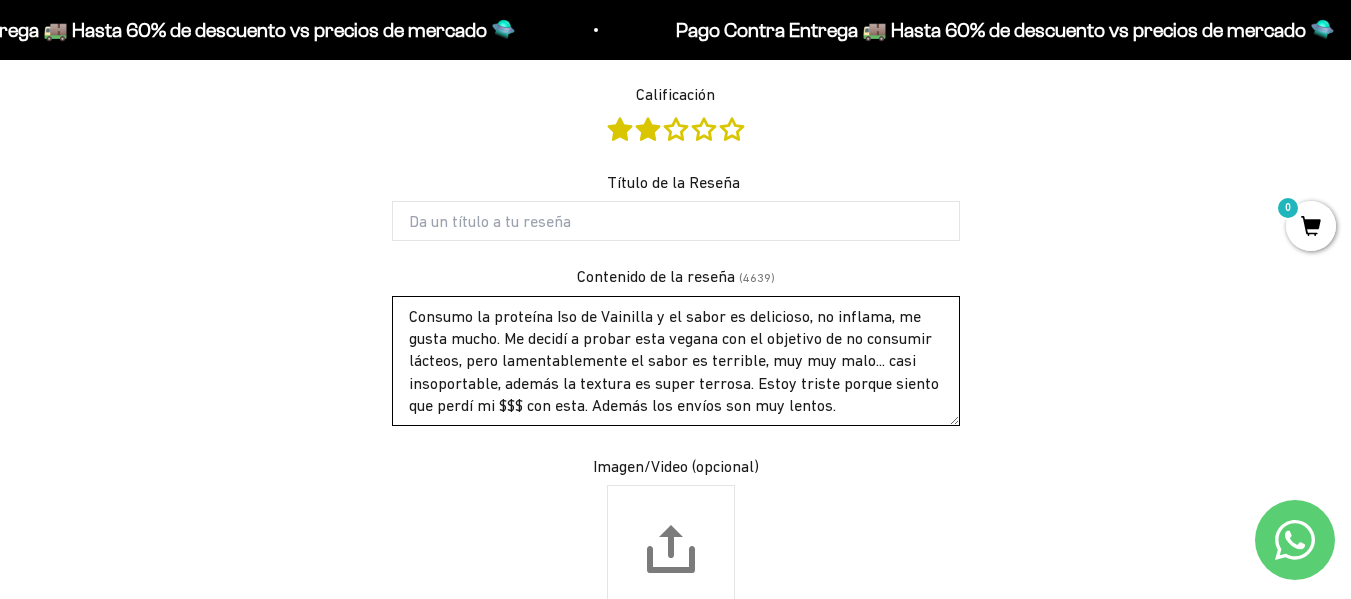 type on "Consumo la proteína Iso de Vainilla y el sabor es delicioso, no inflama, me gusta mucho. Me decidí a probar esta vegana con el objetivo de no consumir lácteos, pero lamentablemente el sabor es terrible, muy muy malo... casi insoportable, además la textura es super terrosa. Estoy triste porque siento que perdí mi $$$ con esta. Además los envíos son muy lentos." 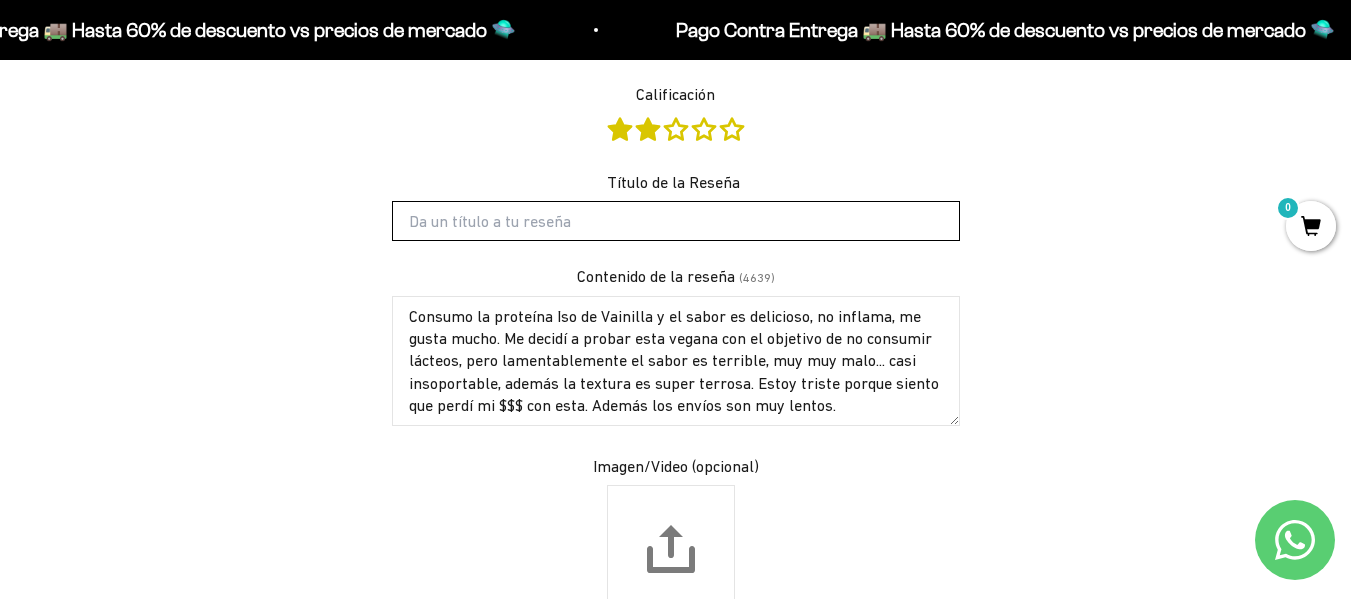 click on "Título de la Reseña" at bounding box center (676, 221) 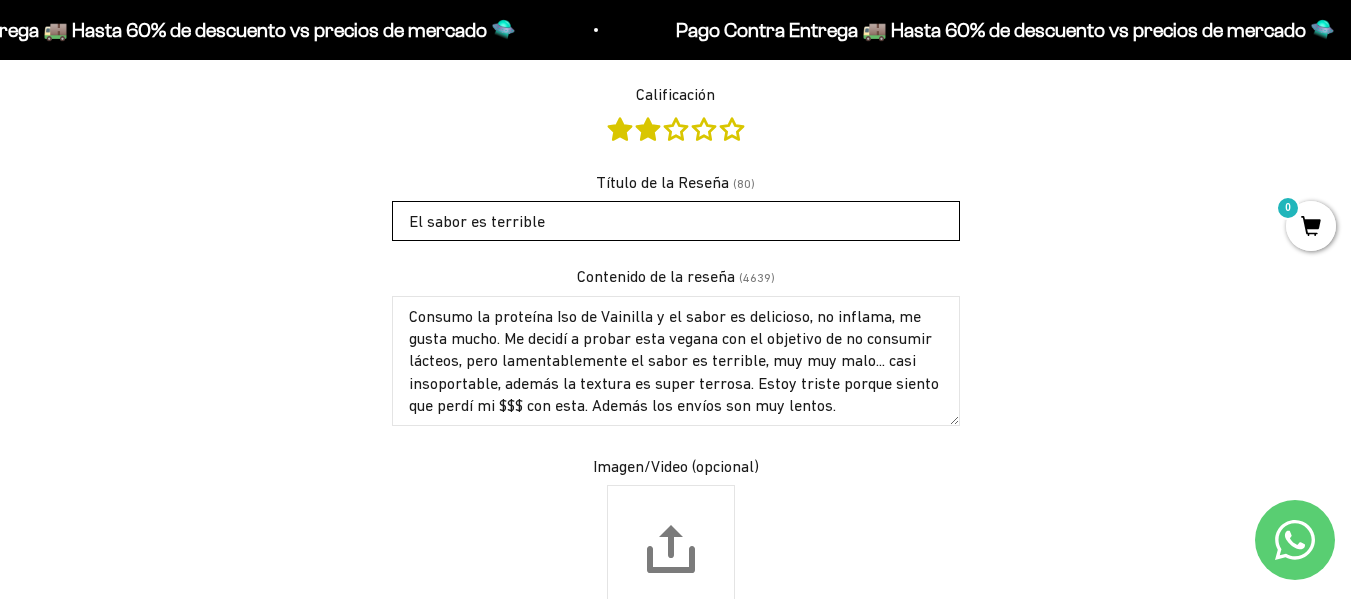 type on "El sabor es terrible" 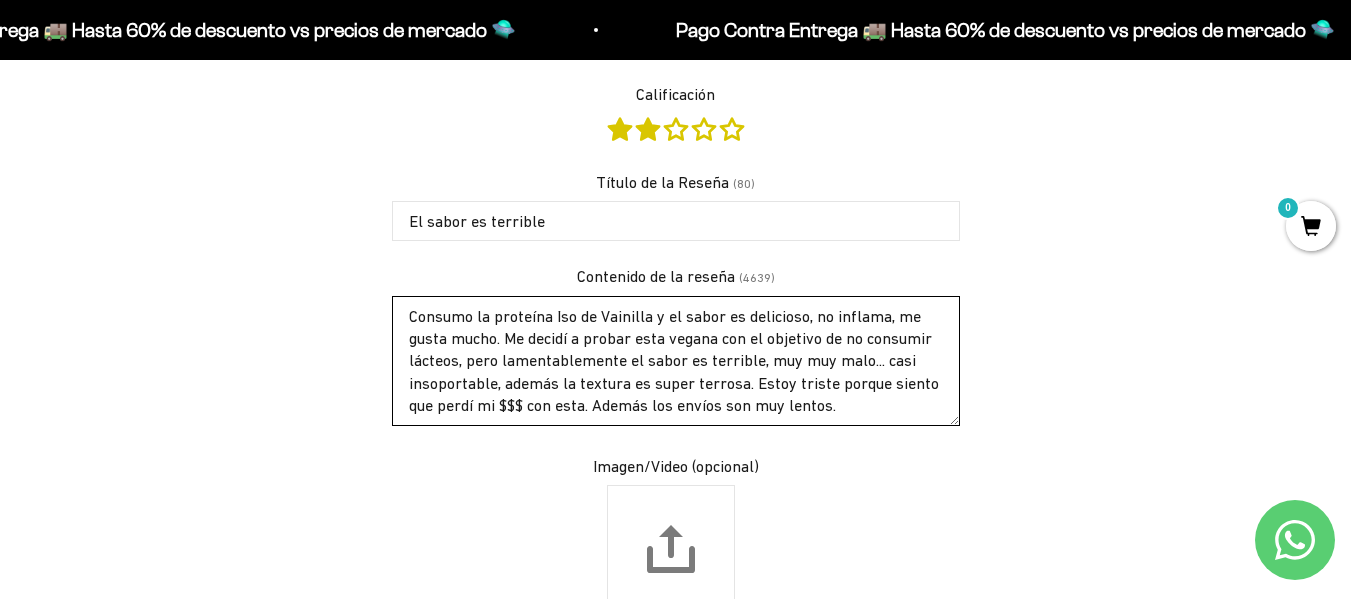 click on "Consumo la proteína Iso de Vainilla y el sabor es delicioso, no inflama, me gusta mucho. Me decidí a probar esta vegana con el objetivo de no consumir lácteos, pero lamentablemente el sabor es terrible, muy muy malo... casi insoportable, además la textura es super terrosa. Estoy triste porque siento que perdí mi $$$ con esta. Además los envíos son muy lentos." at bounding box center (676, 361) 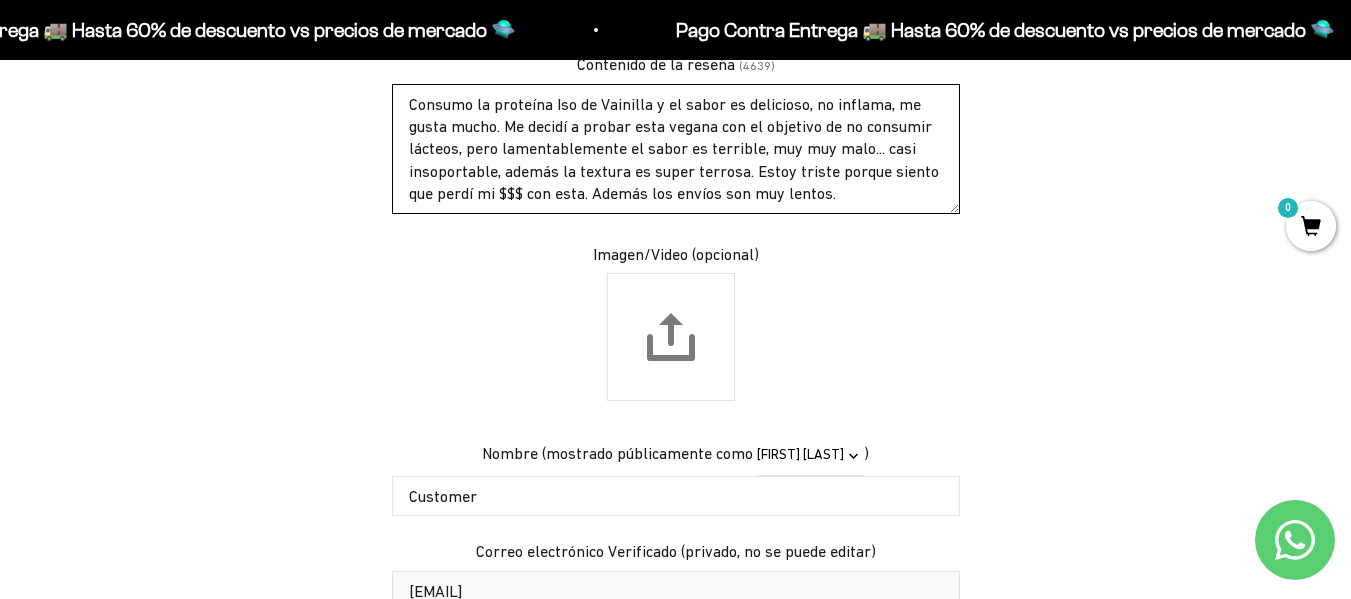 scroll, scrollTop: 2015, scrollLeft: 0, axis: vertical 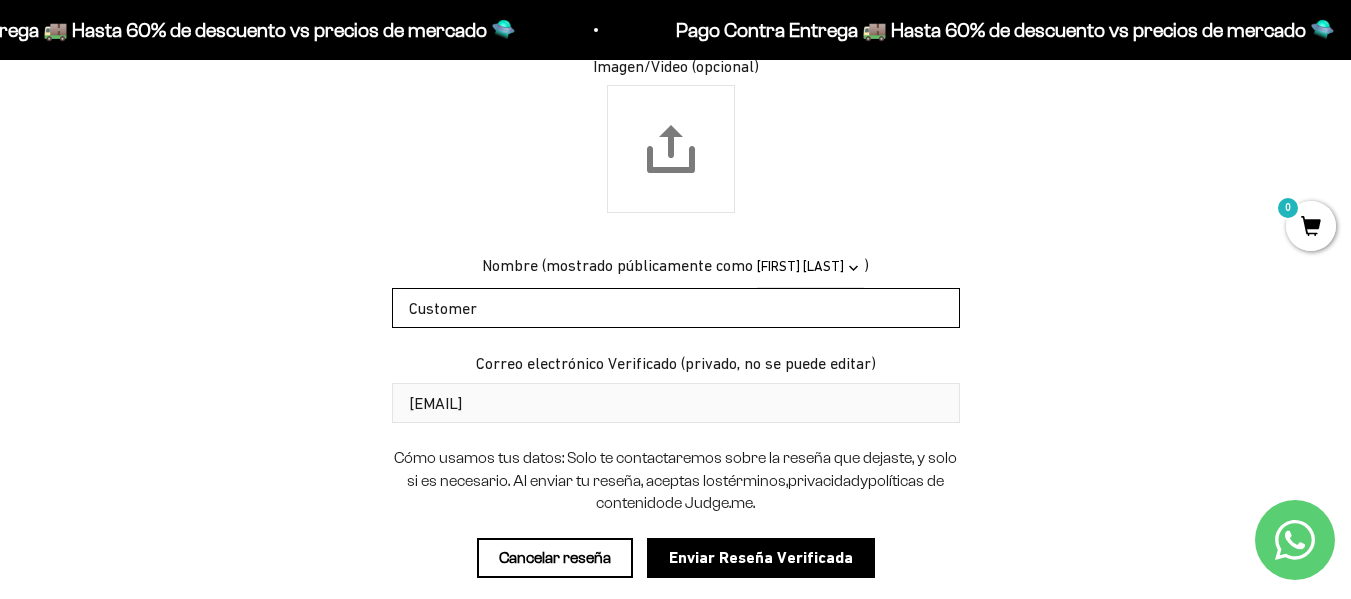 click on "Customer" at bounding box center [676, 308] 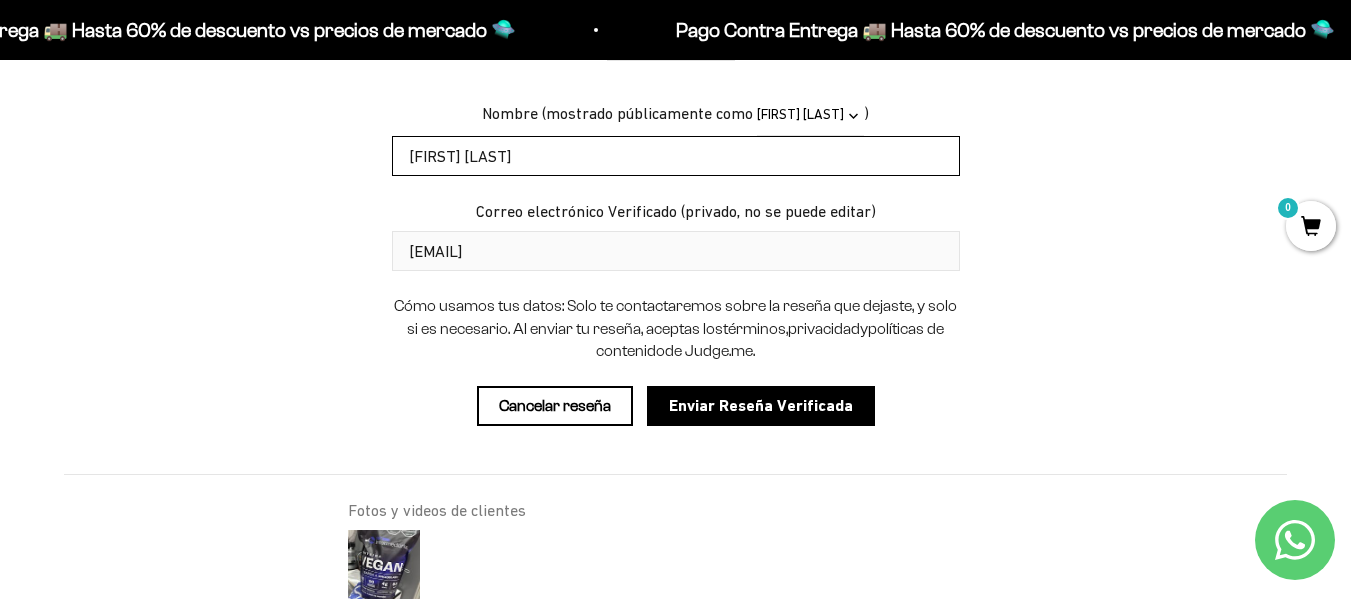 scroll, scrollTop: 2315, scrollLeft: 0, axis: vertical 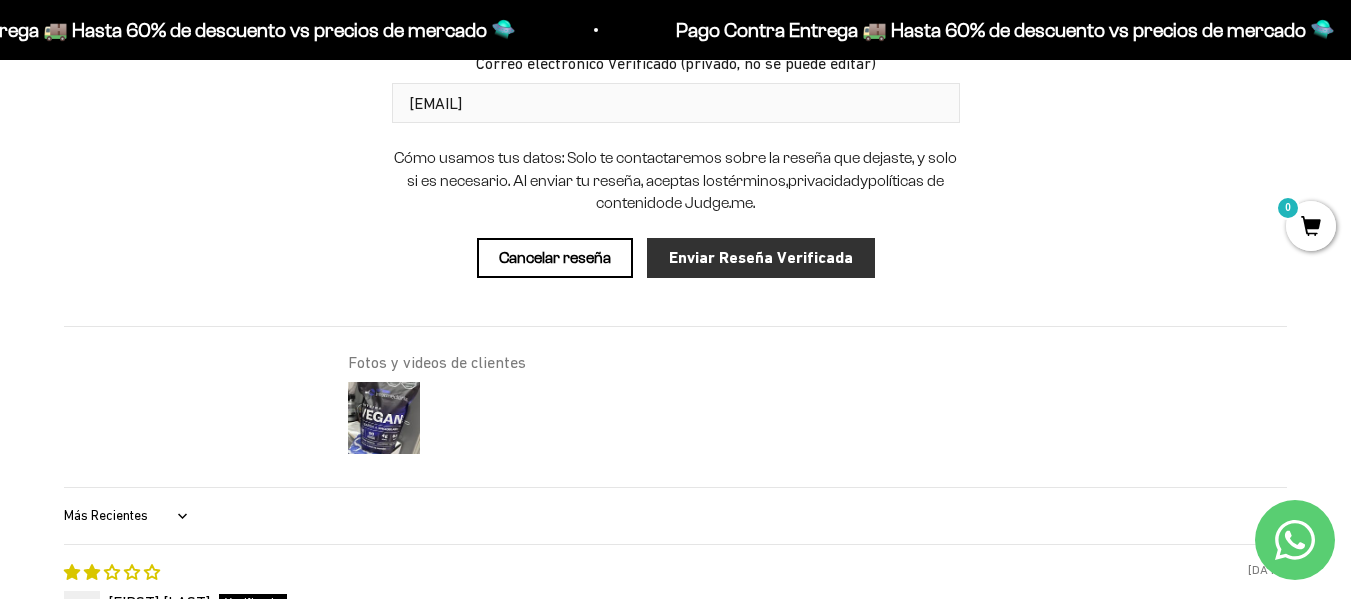 type on "[FIRST] [LAST]" 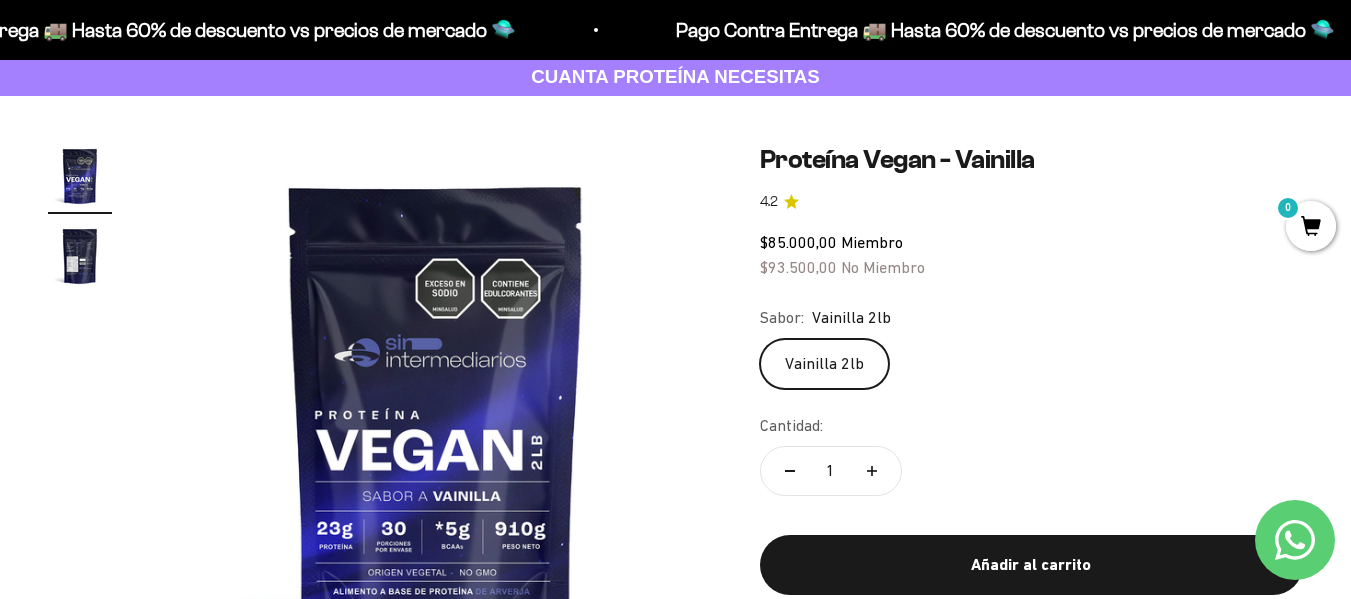 scroll, scrollTop: 0, scrollLeft: 0, axis: both 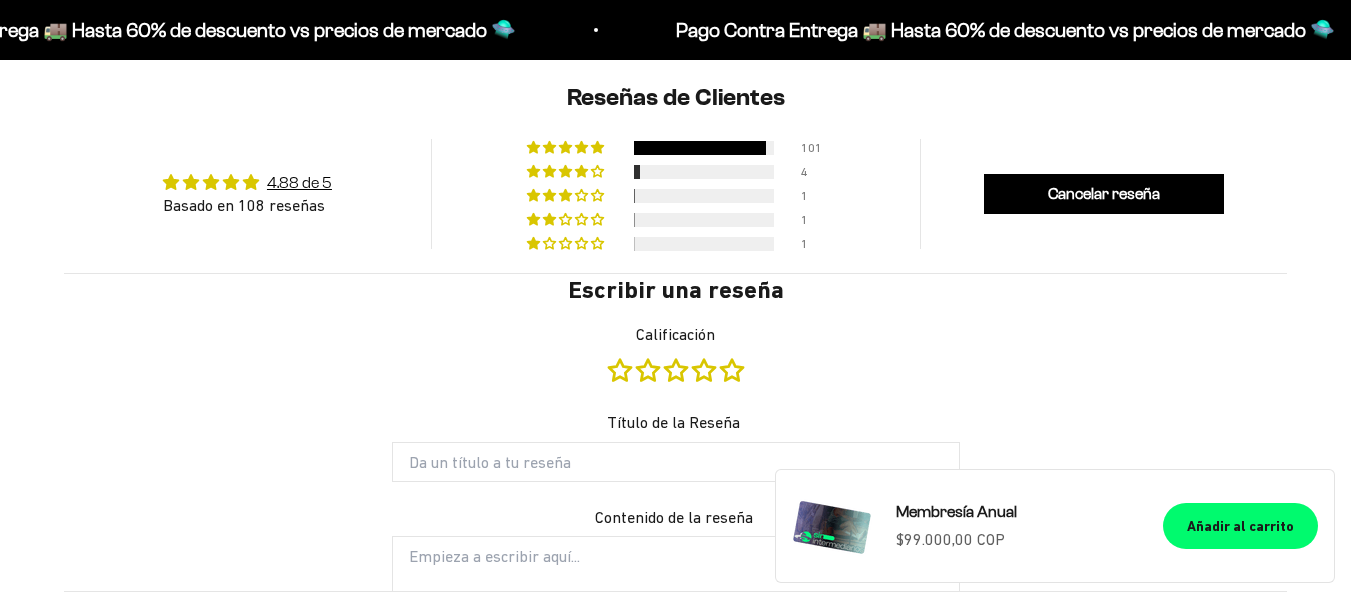type on "Customer" 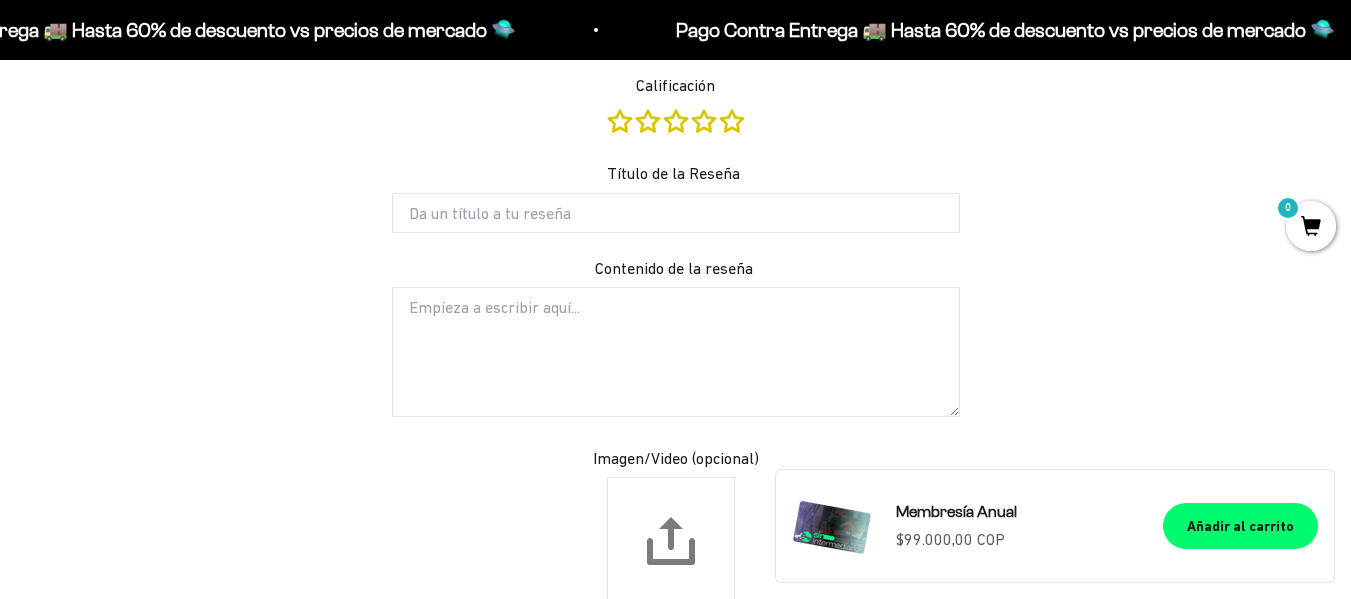 scroll, scrollTop: 0, scrollLeft: 0, axis: both 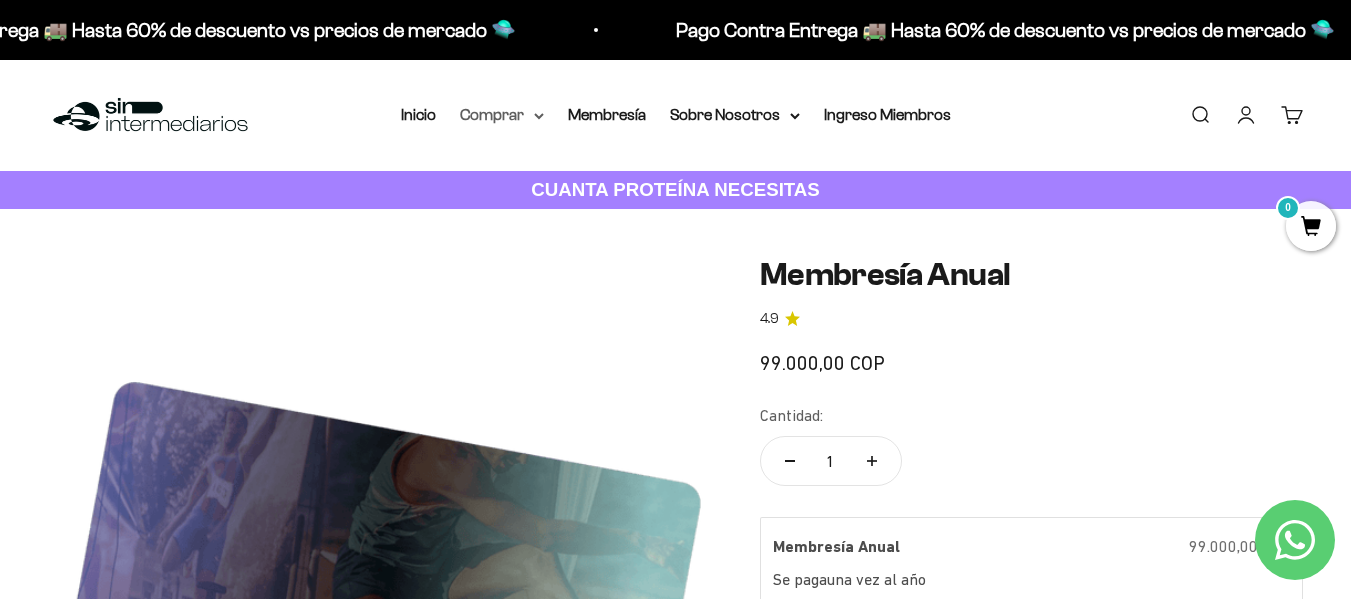 click on "Comprar" at bounding box center [502, 115] 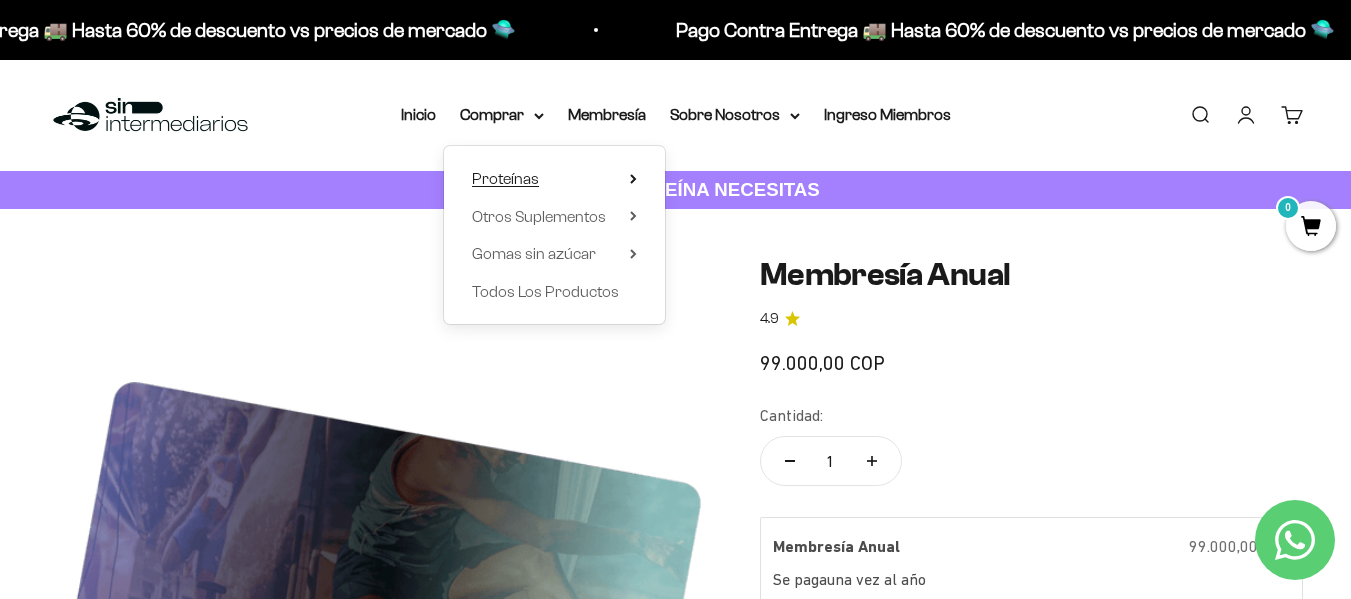 click on "Proteínas" at bounding box center [554, 179] 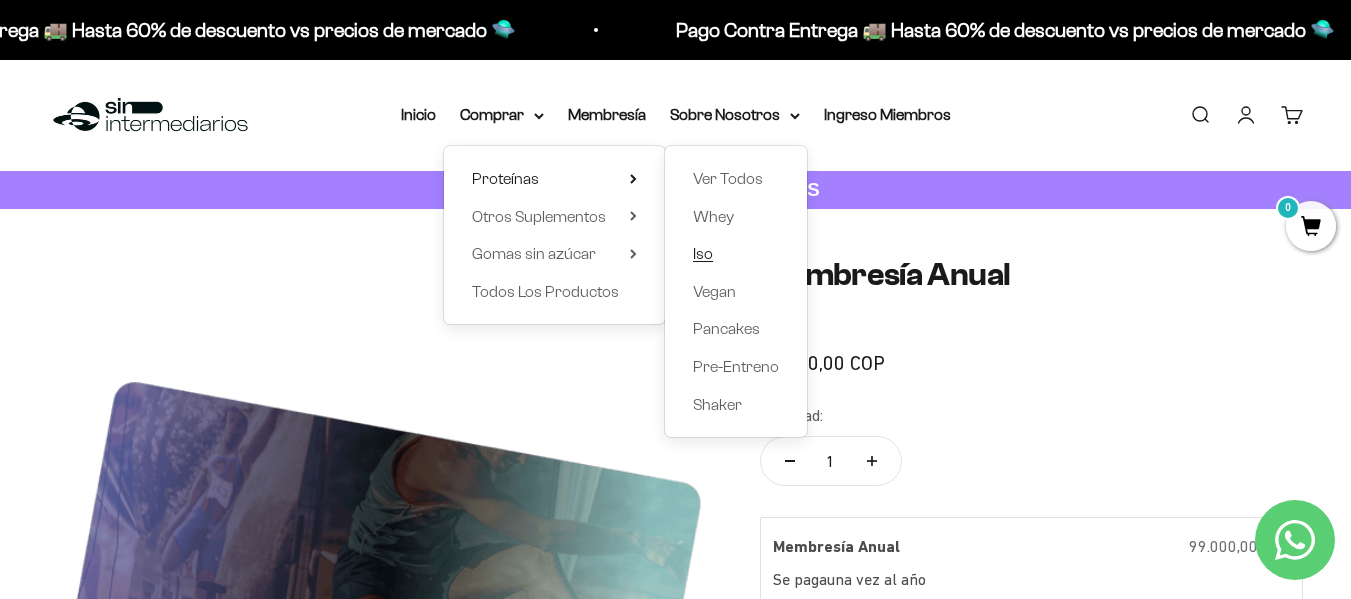 click on "Iso" at bounding box center (703, 253) 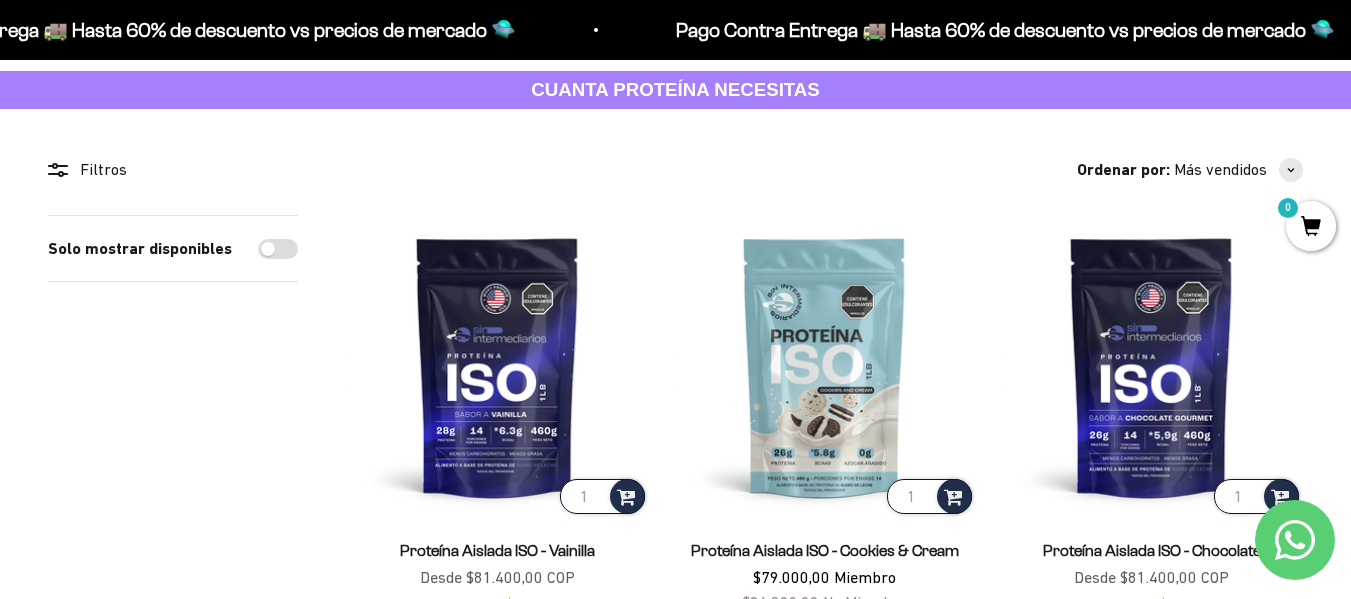 scroll, scrollTop: 200, scrollLeft: 0, axis: vertical 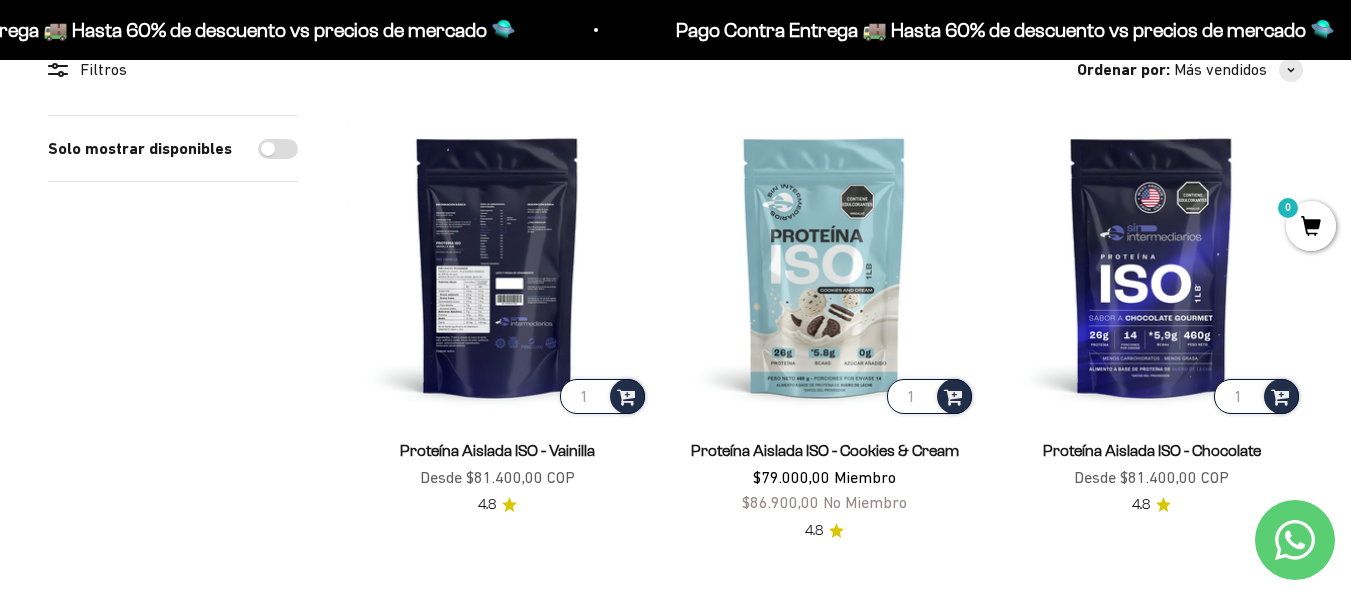 click at bounding box center [497, 266] 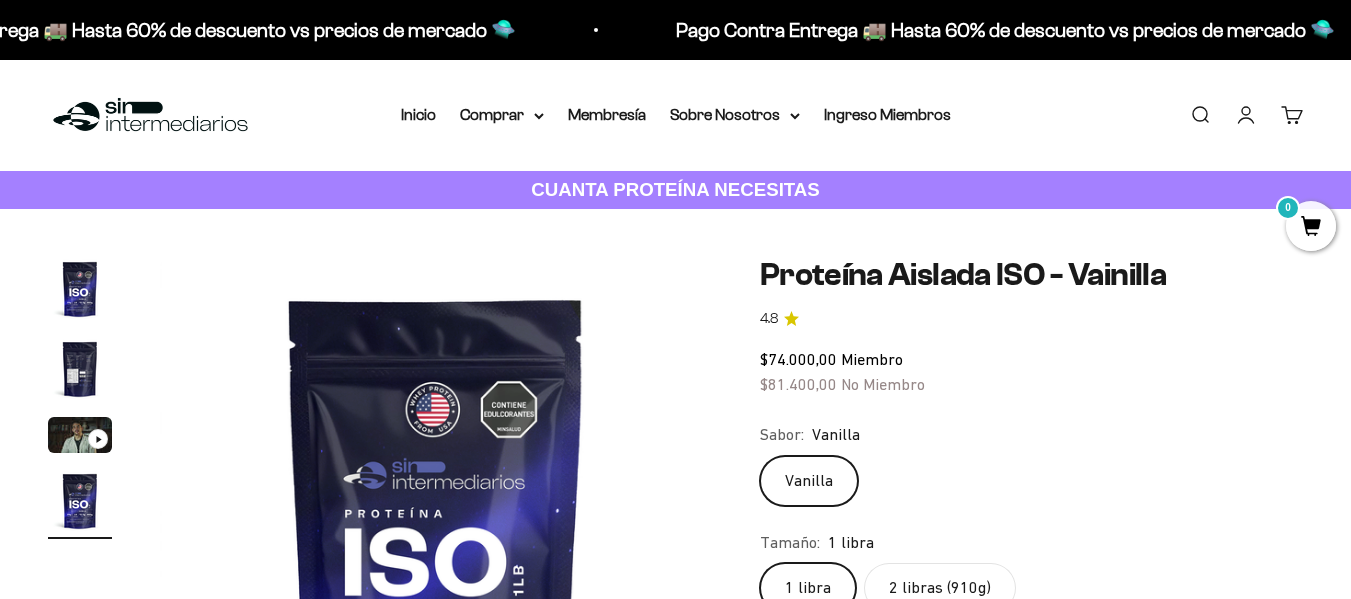 scroll, scrollTop: 40, scrollLeft: 0, axis: vertical 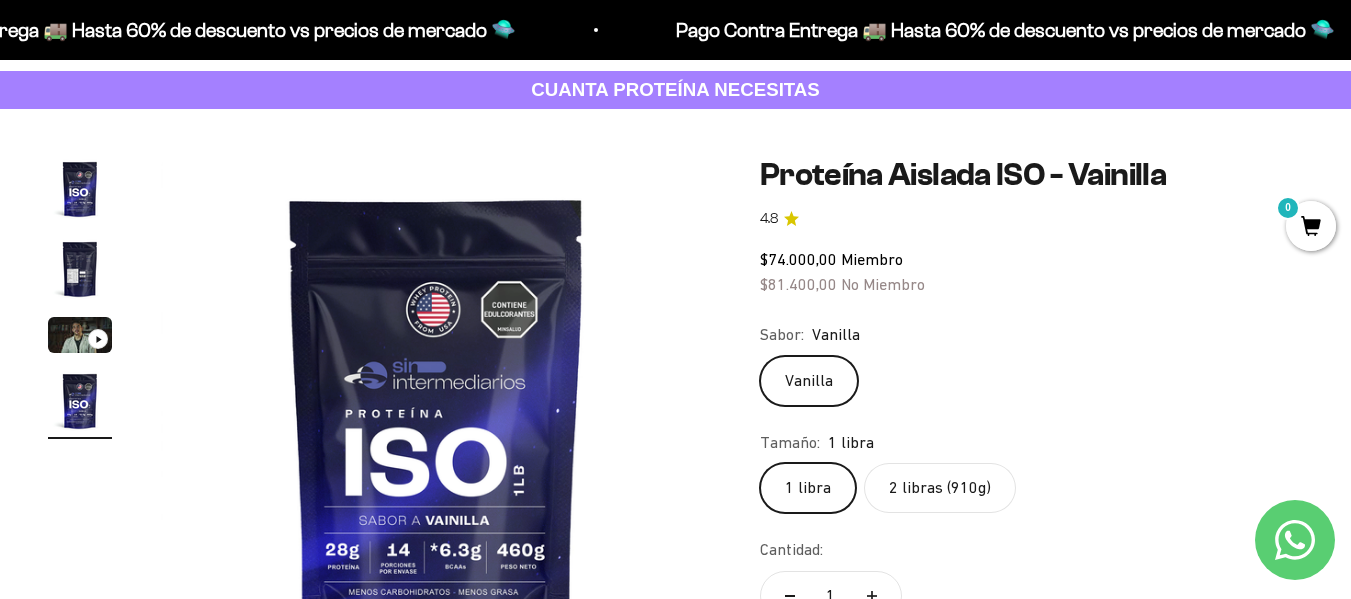 click on "2 libras (910g)" 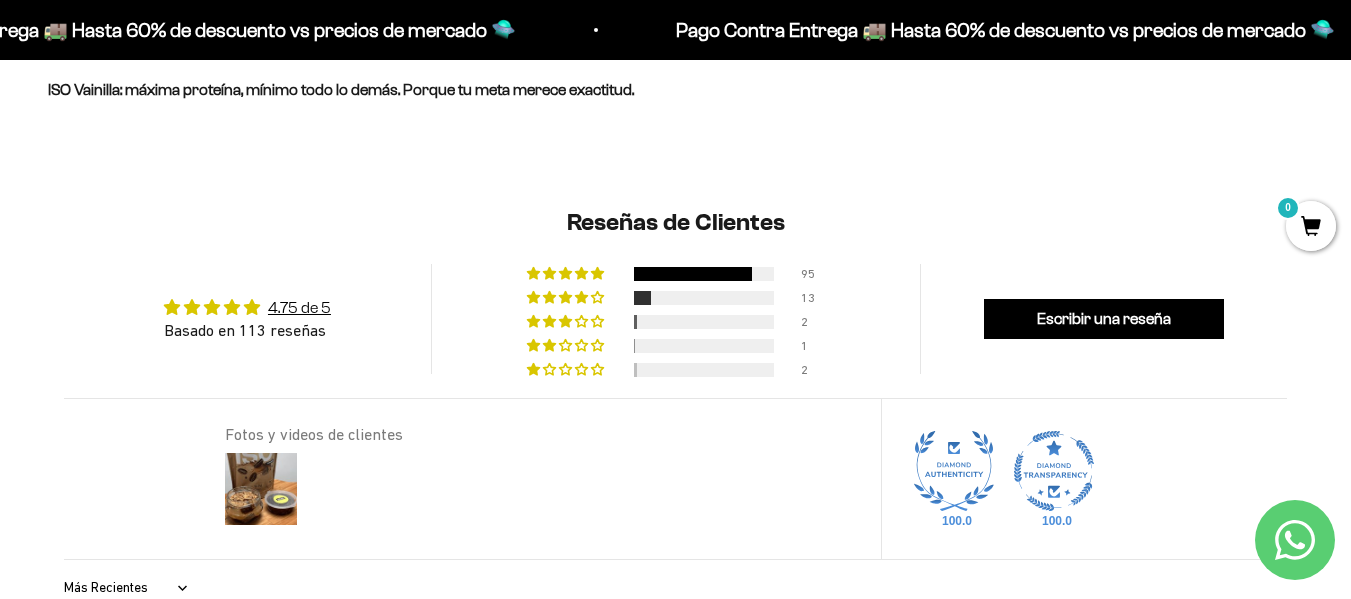 scroll, scrollTop: 1800, scrollLeft: 0, axis: vertical 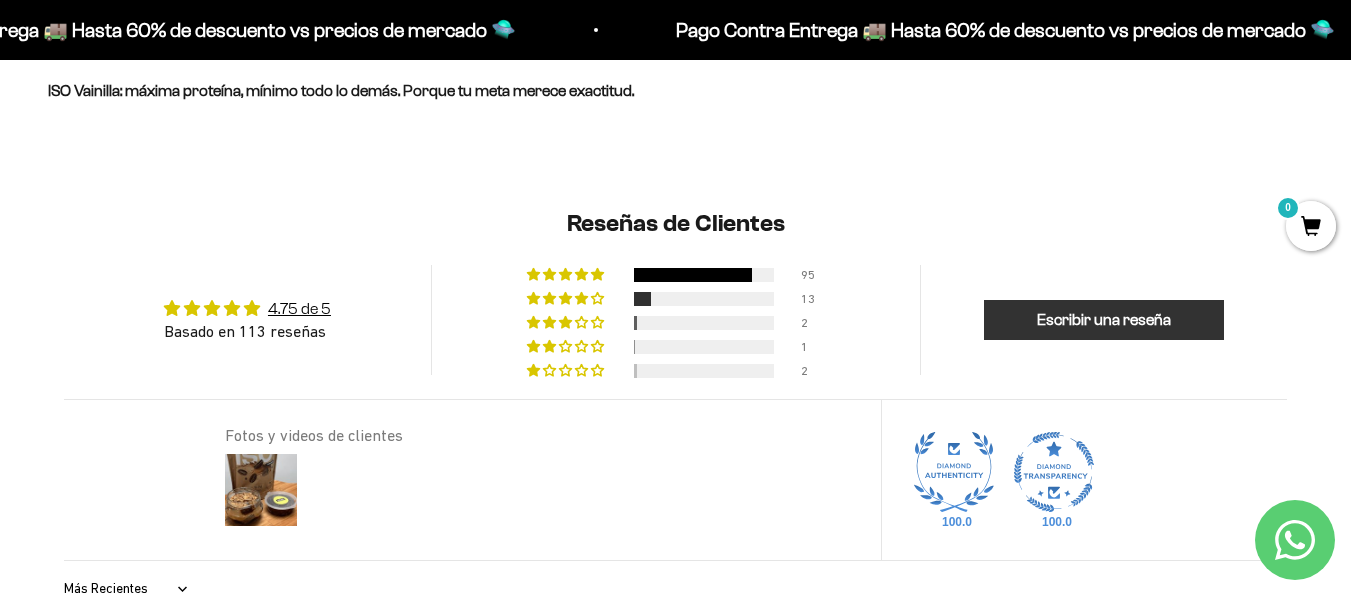 click on "Escribir una reseña" at bounding box center (1104, 320) 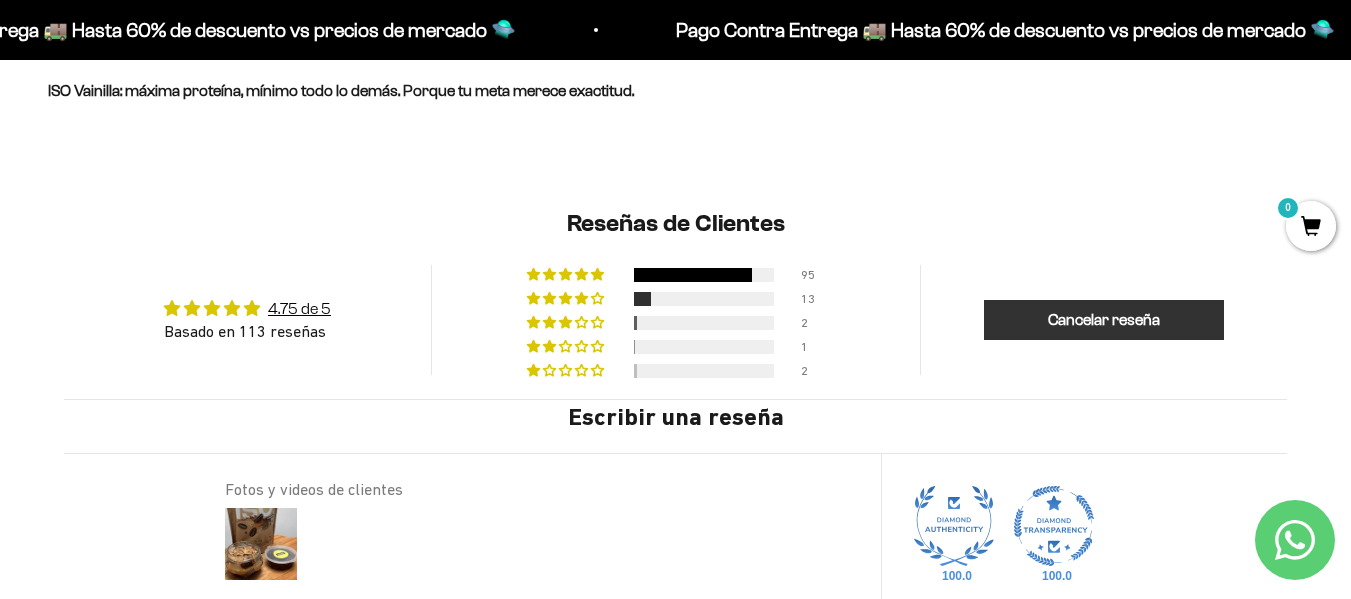 scroll, scrollTop: 2015, scrollLeft: 0, axis: vertical 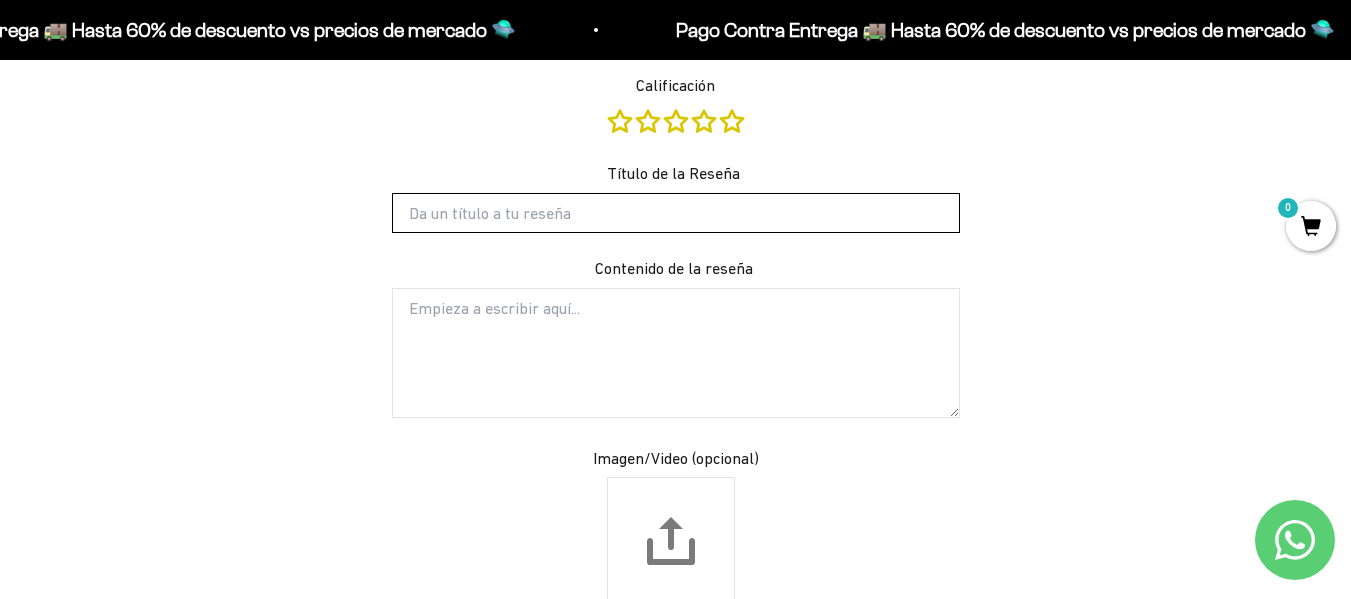 click on "Título de la Reseña" at bounding box center [676, 213] 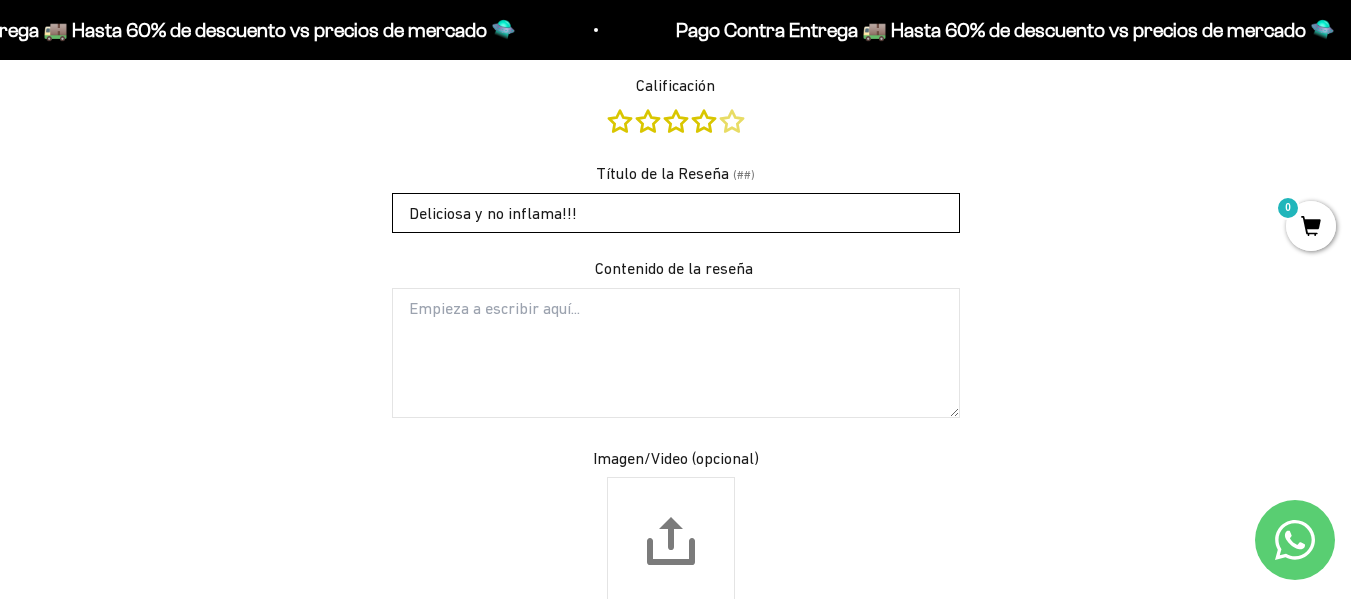 type on "Deliciosa y no inflama!!!" 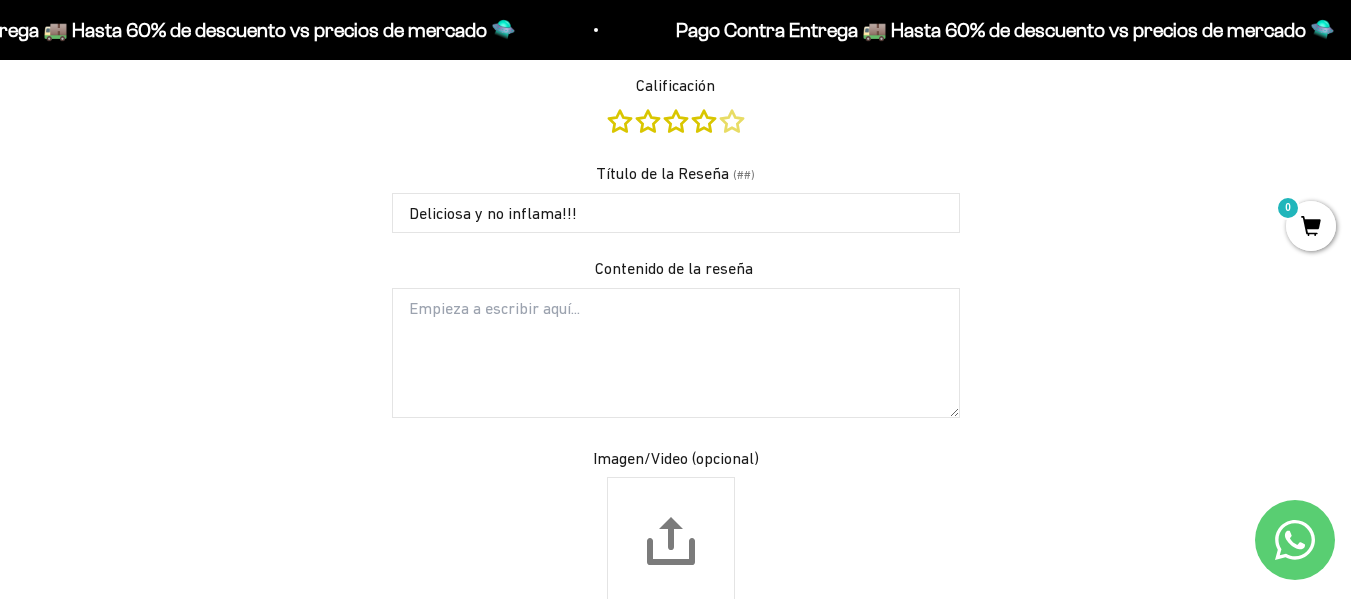 click at bounding box center (732, 121) 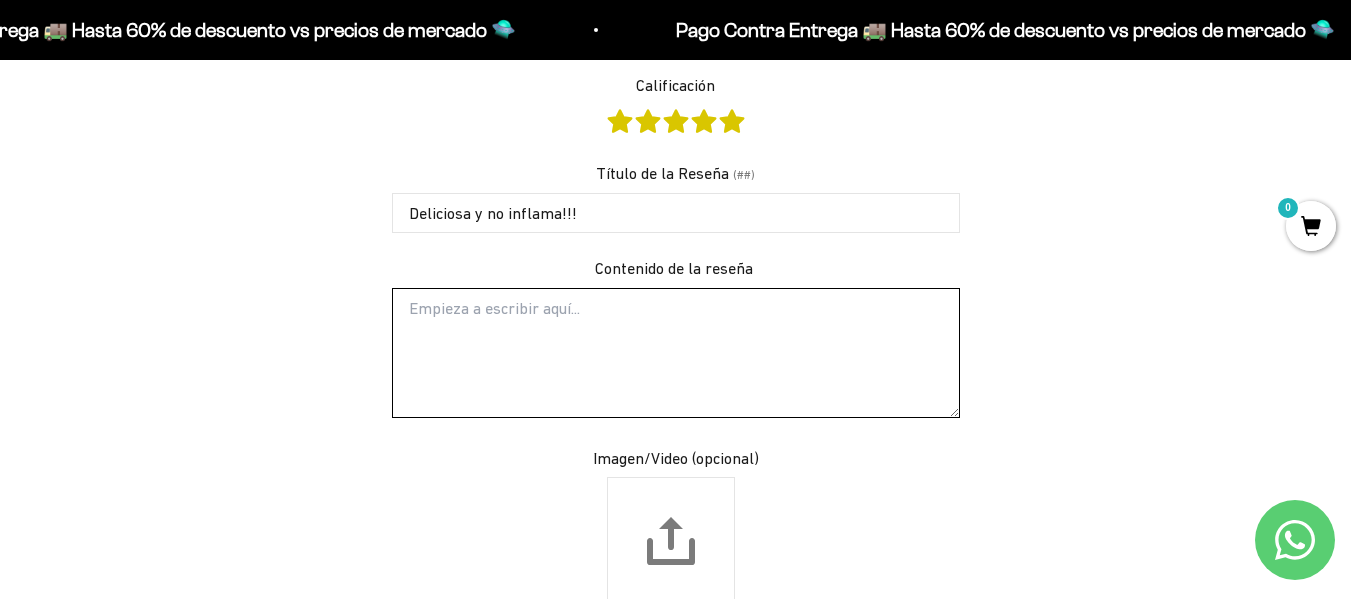 click on "Contenido de la reseña" at bounding box center [676, 353] 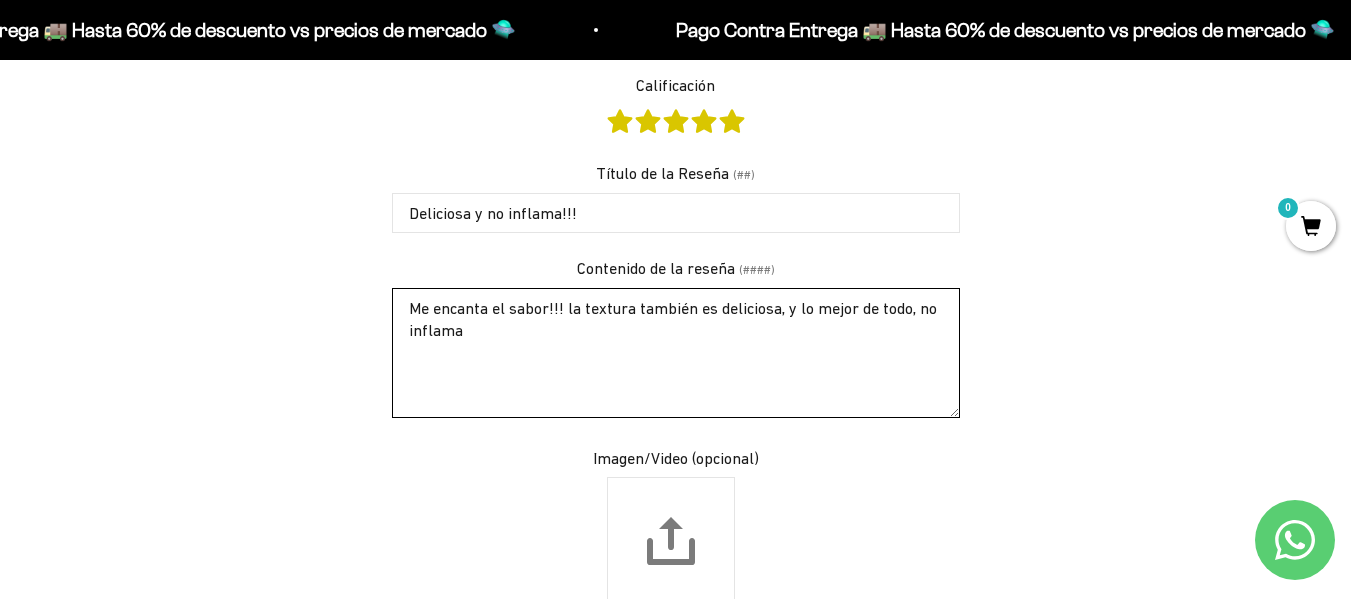 click on "Me encanta el sabor!!! la textura también es deliciosa, y lo mejor de todo, no inflama" at bounding box center [676, 353] 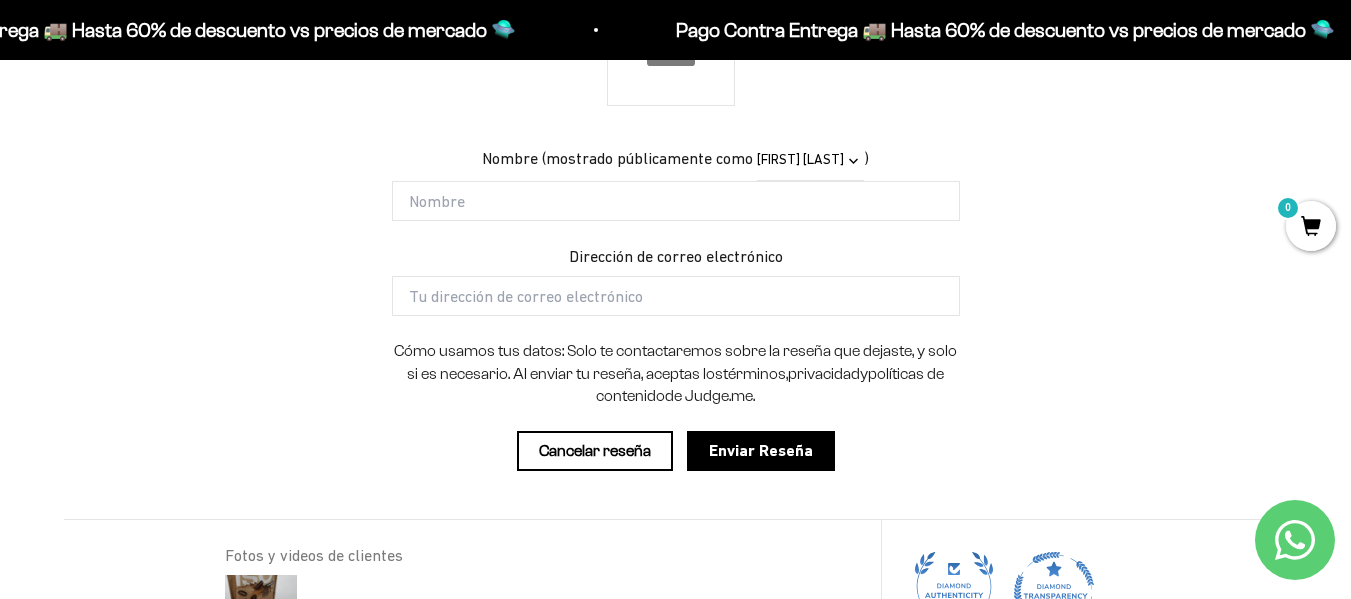 scroll, scrollTop: 2699, scrollLeft: 0, axis: vertical 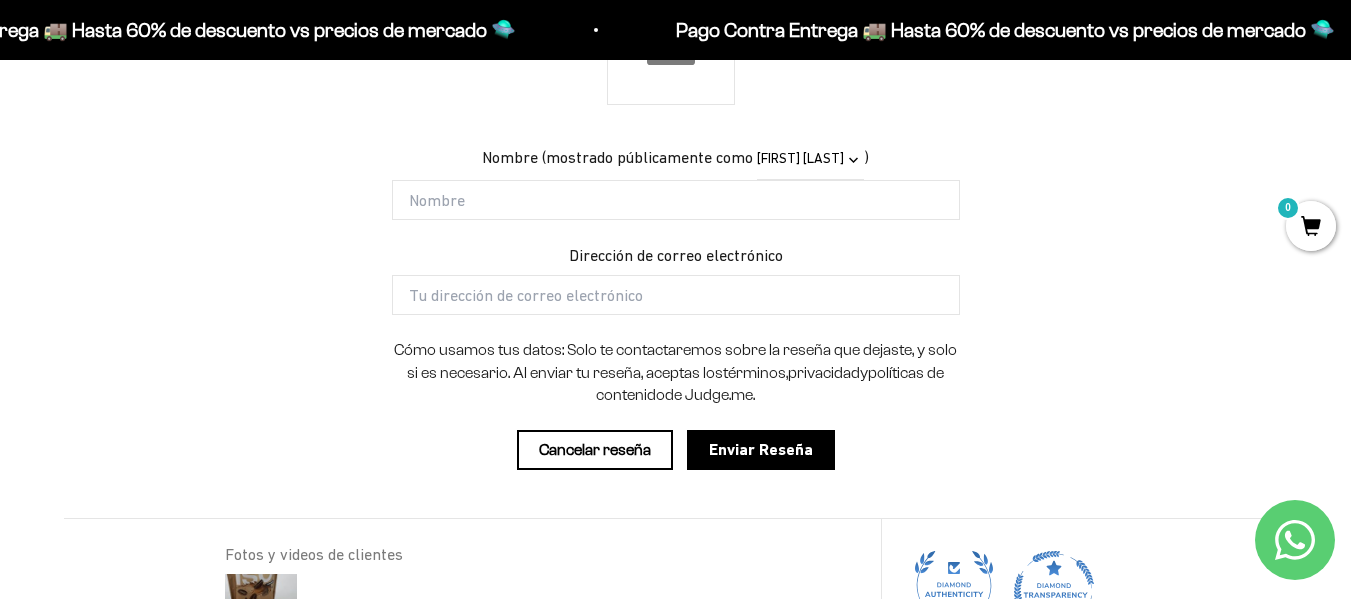 type on "Me encanta el sabor!!! la textura también es deliciosa, y lo mejor de todo, no inflama!!!" 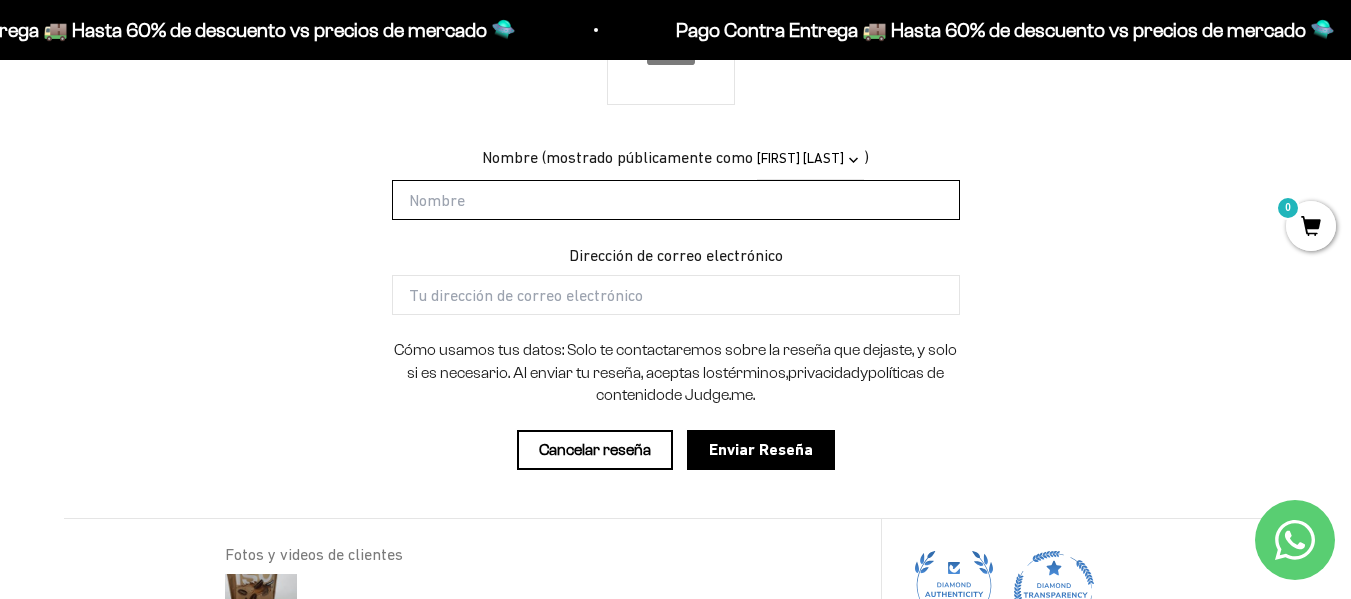 click on "Nombre" at bounding box center [676, 200] 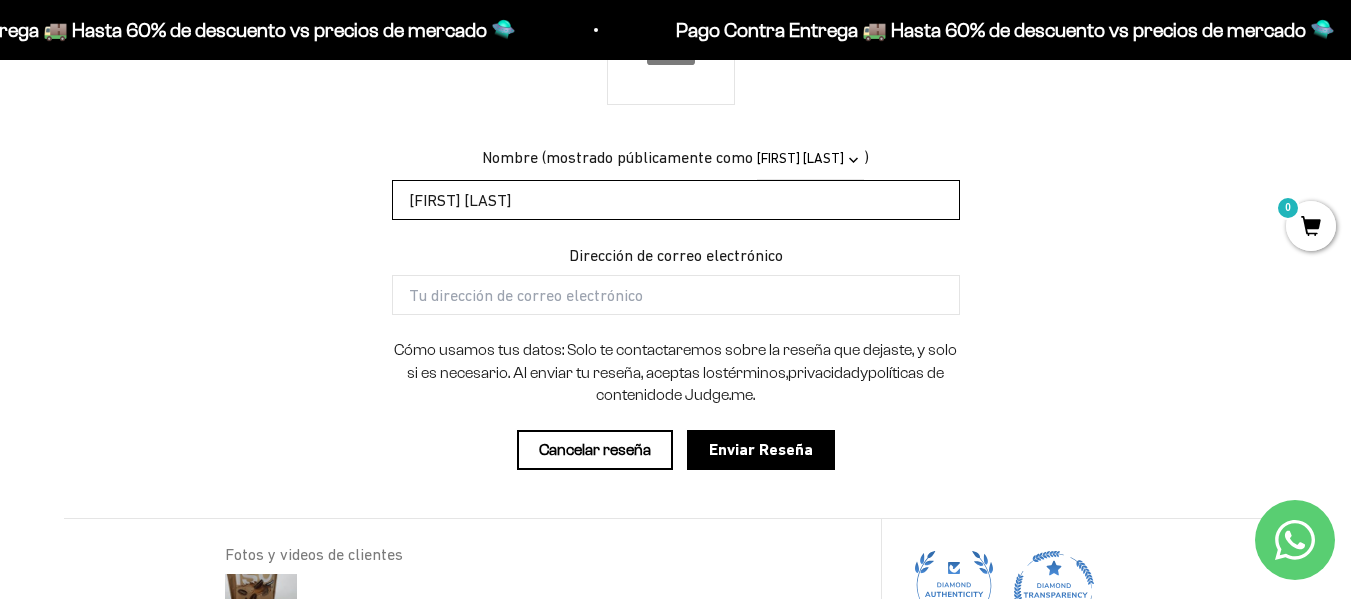 type on "[FIRST] [LAST]" 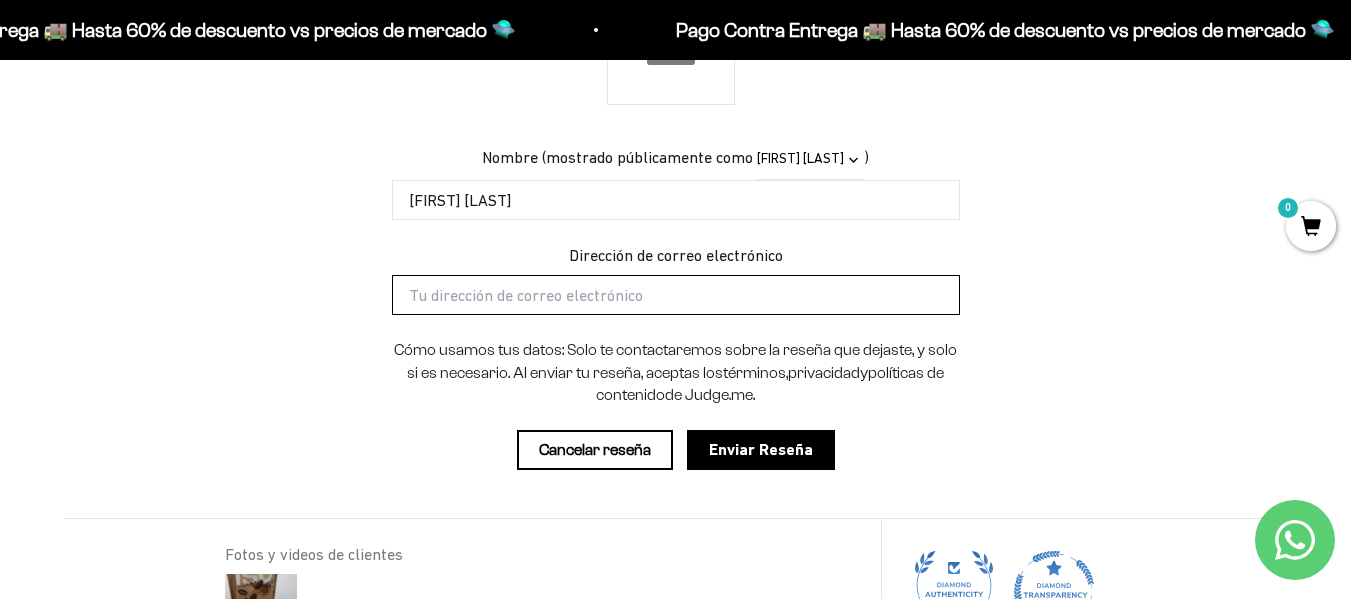 click on "Dirección de correo electrónico" at bounding box center [676, 295] 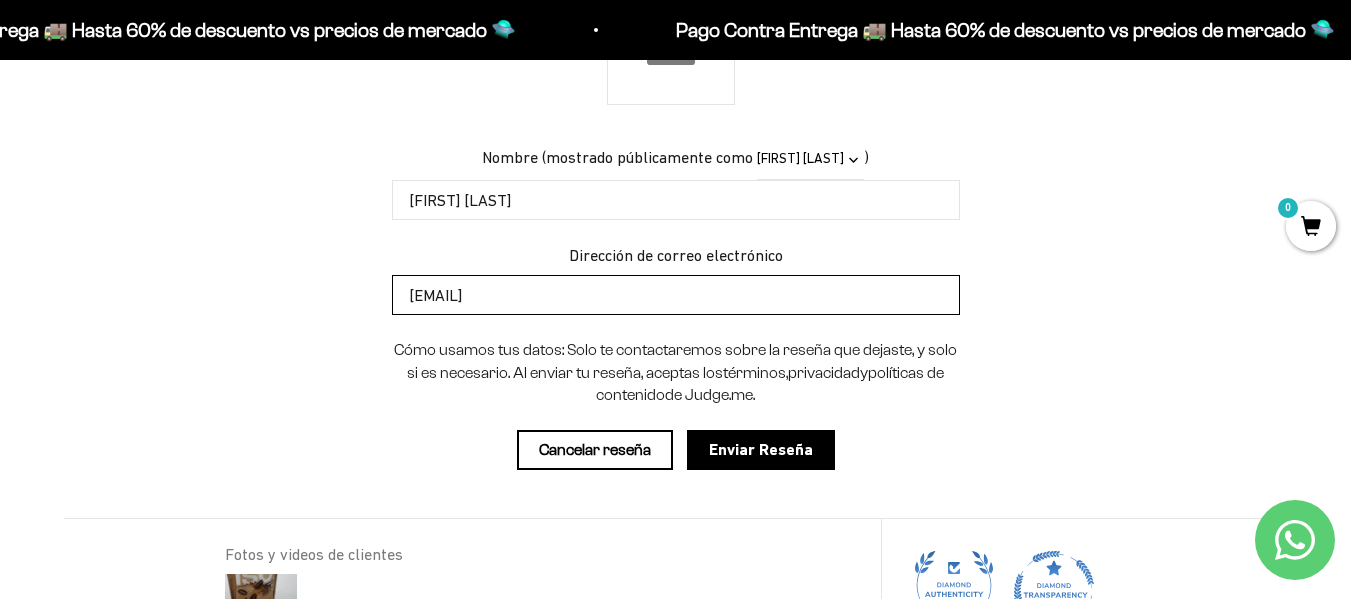 click on "[EMAIL]" at bounding box center (676, 295) 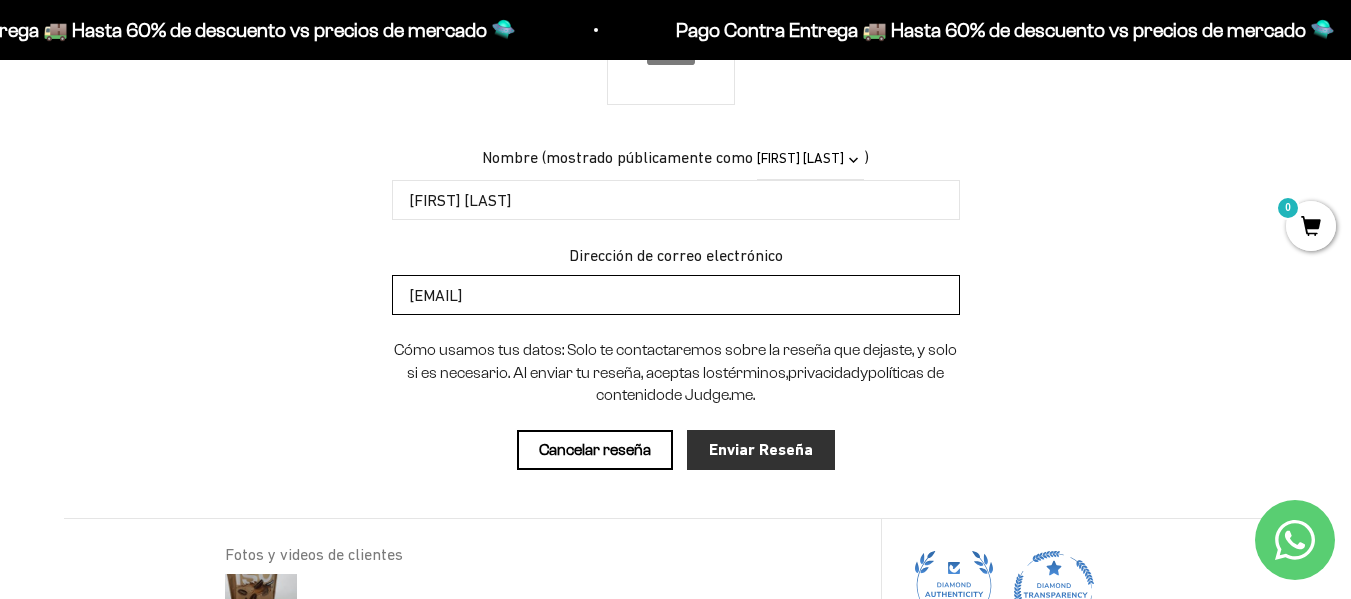 type on "[EMAIL]" 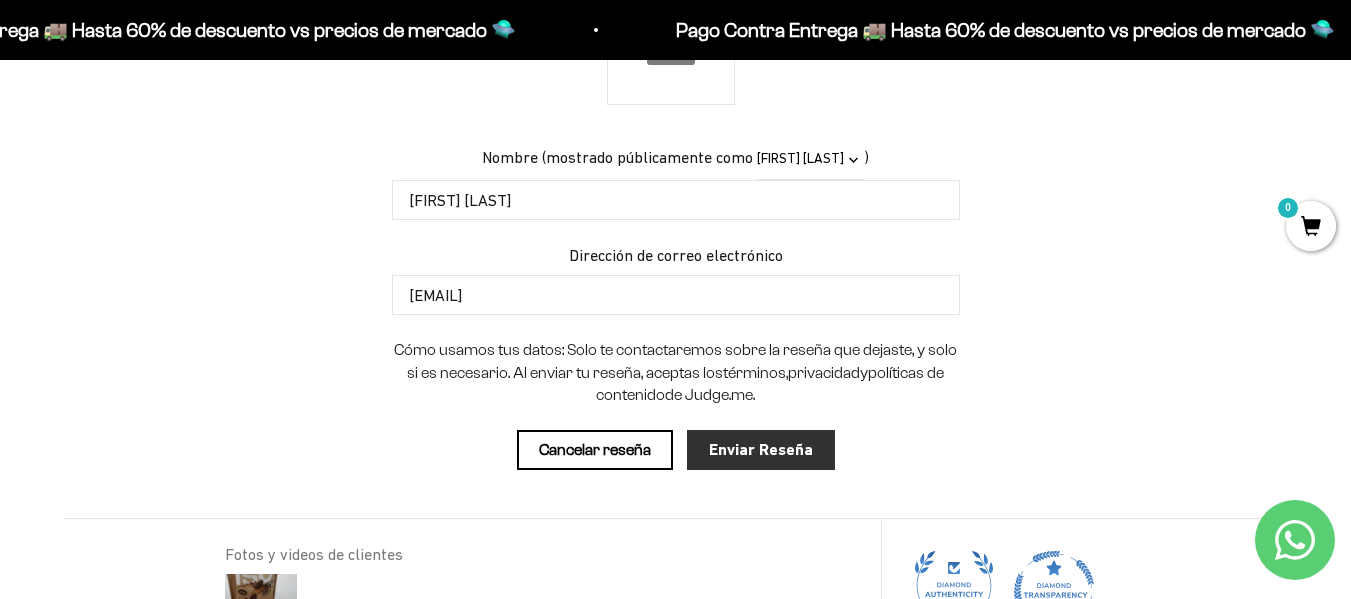 click on "Enviar Reseña" at bounding box center (761, 450) 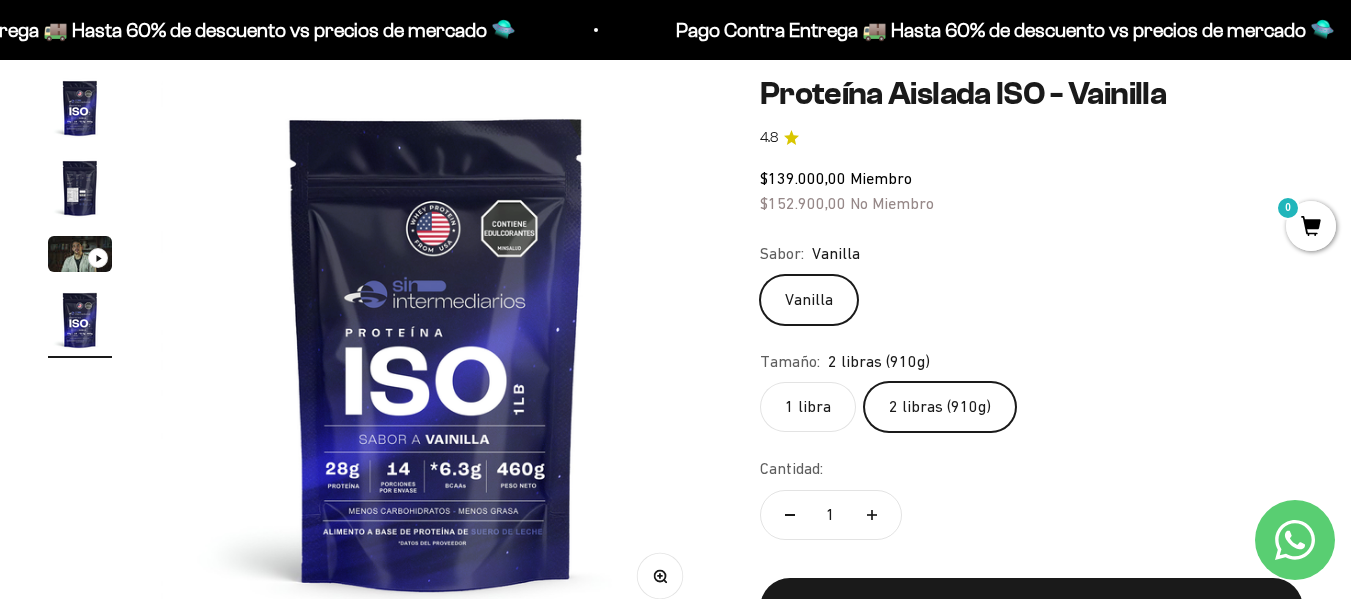 scroll, scrollTop: 0, scrollLeft: 0, axis: both 